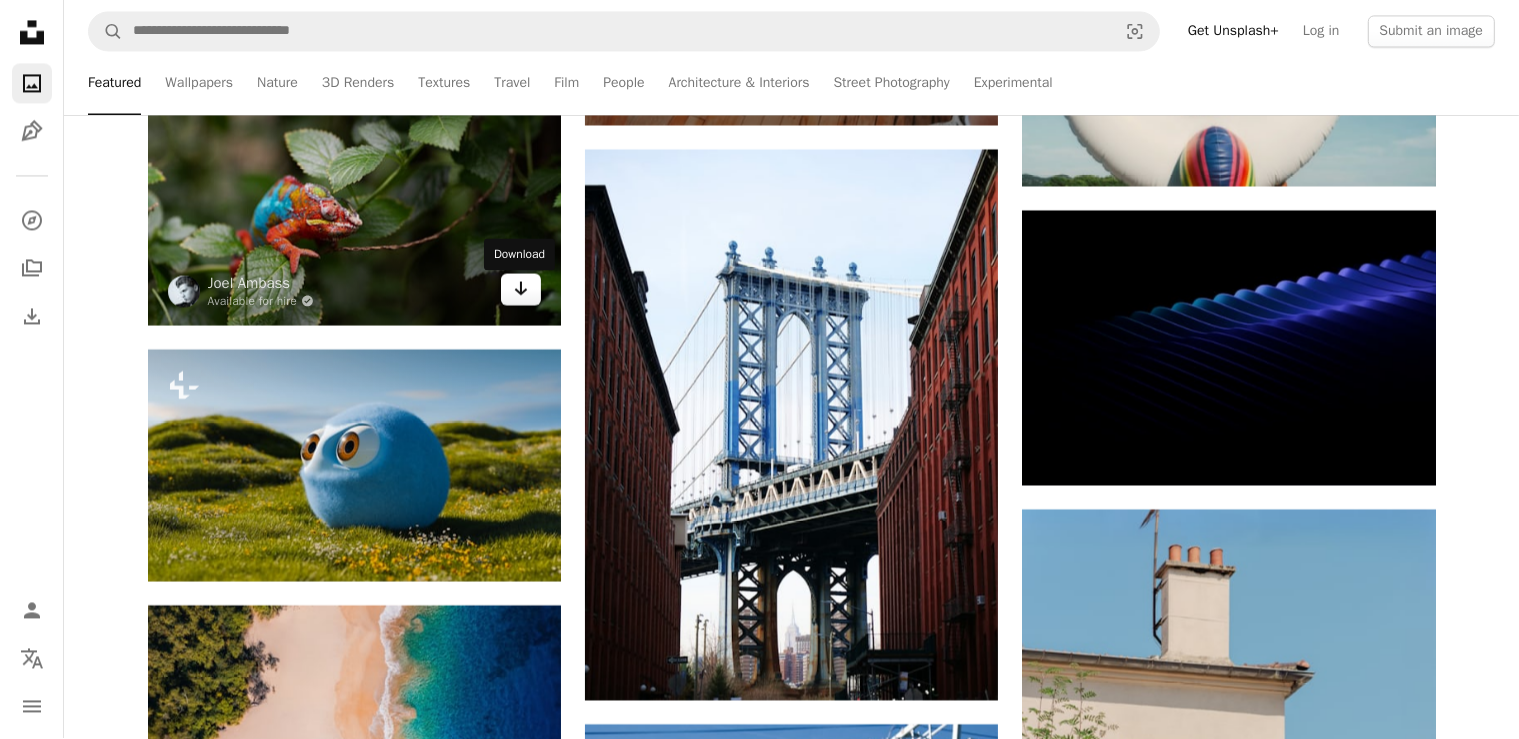 scroll, scrollTop: 27093, scrollLeft: 0, axis: vertical 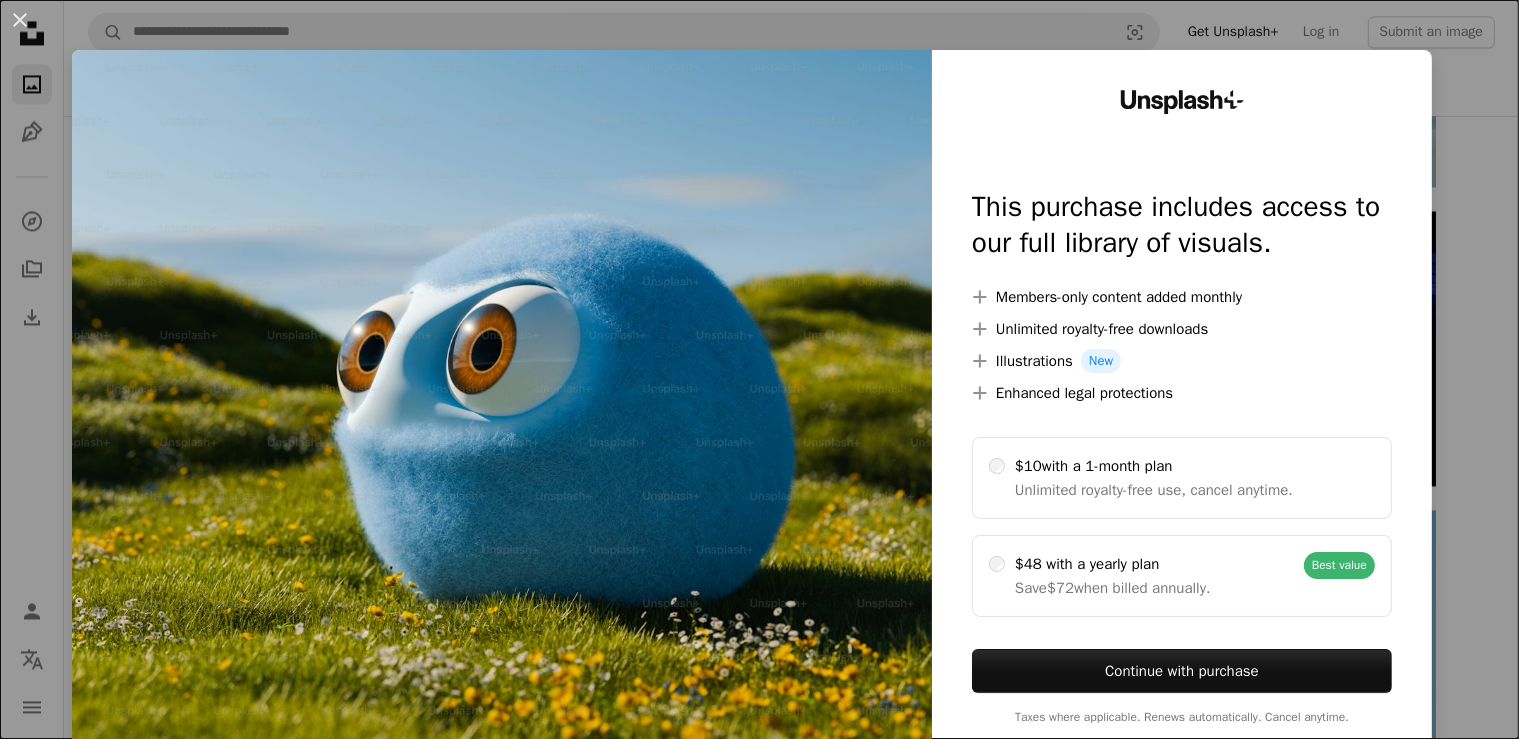 click on "An X shape Unsplash+ This purchase includes access to our full library of visuals. A plus sign Members-only content added monthly A plus sign Unlimited royalty-free downloads A plus sign Illustrations  New A plus sign Enhanced legal protections $10  with a 1-month plan Unlimited royalty-free use, cancel anytime. $48   with a yearly plan Save  $72  when billed annually. Best value Continue with purchase Taxes where applicable. Renews automatically. Cancel anytime." at bounding box center [759, 369] 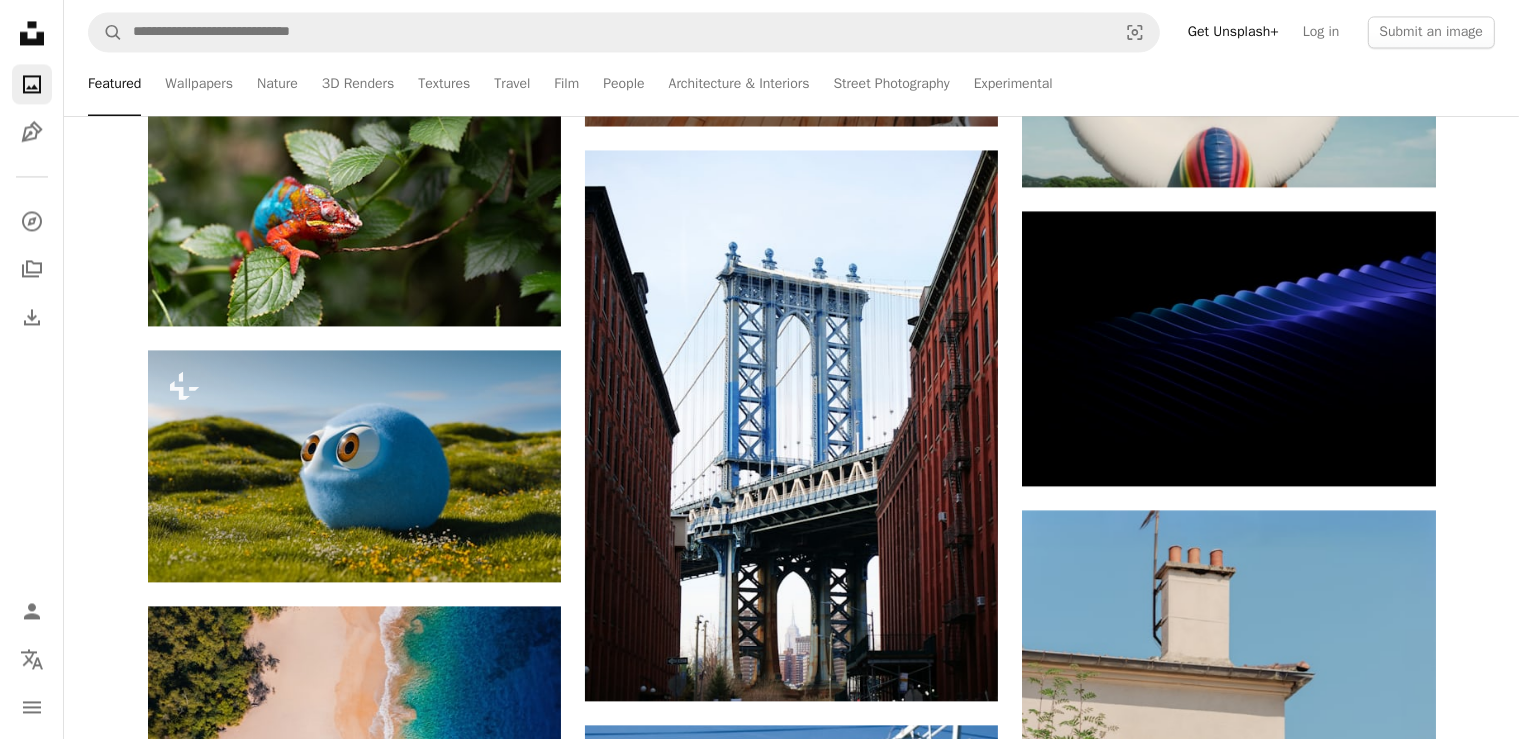 scroll, scrollTop: 27093, scrollLeft: 0, axis: vertical 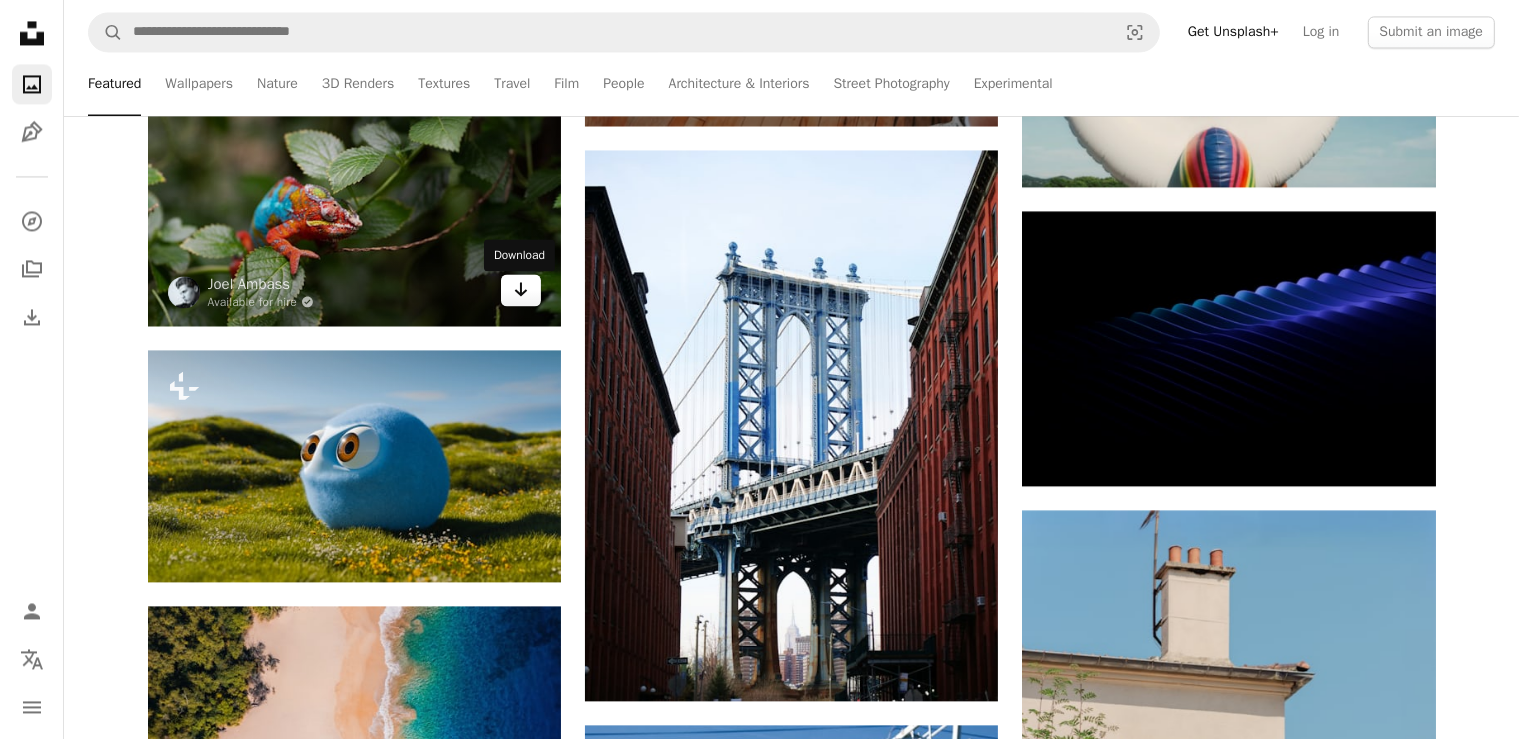 click on "Arrow pointing down" 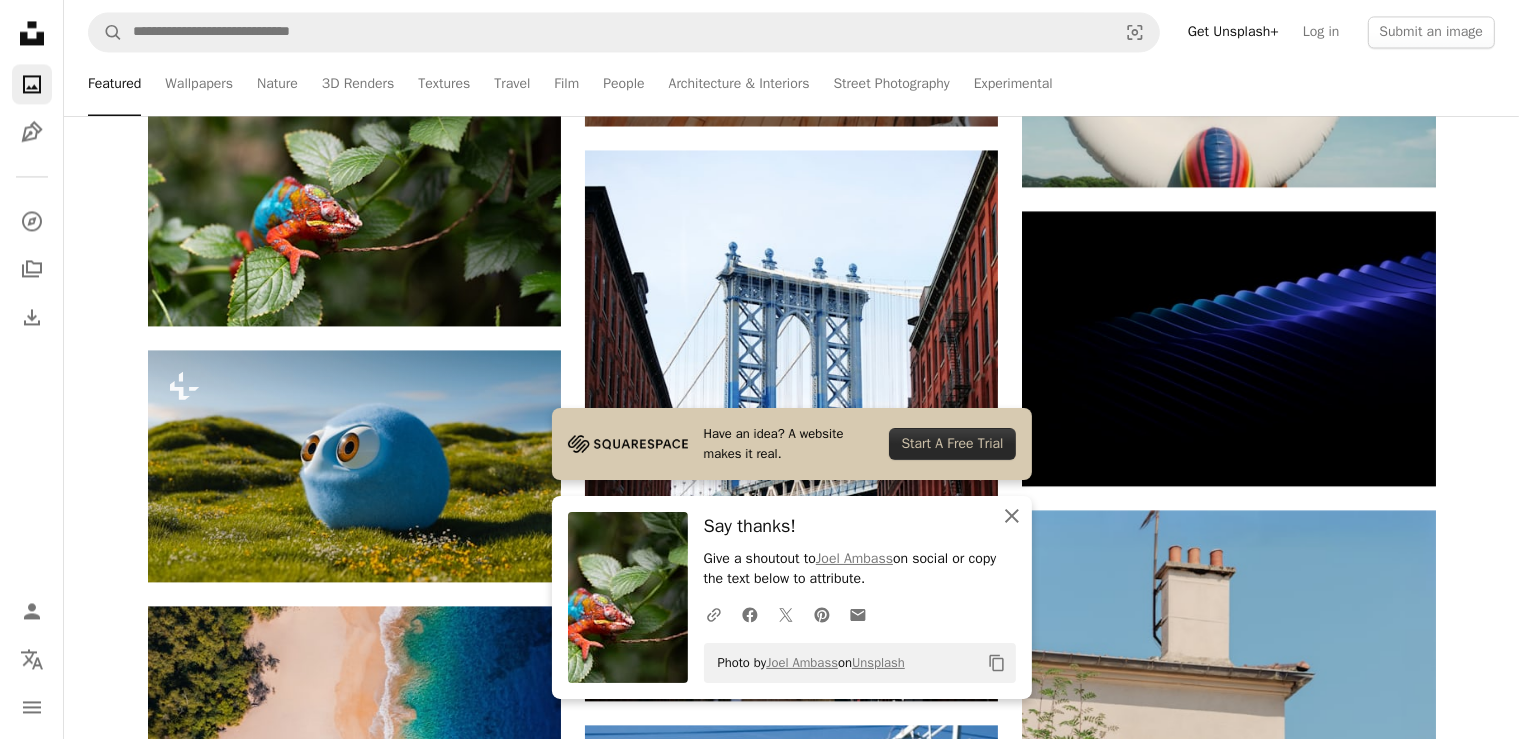 click on "An X shape" 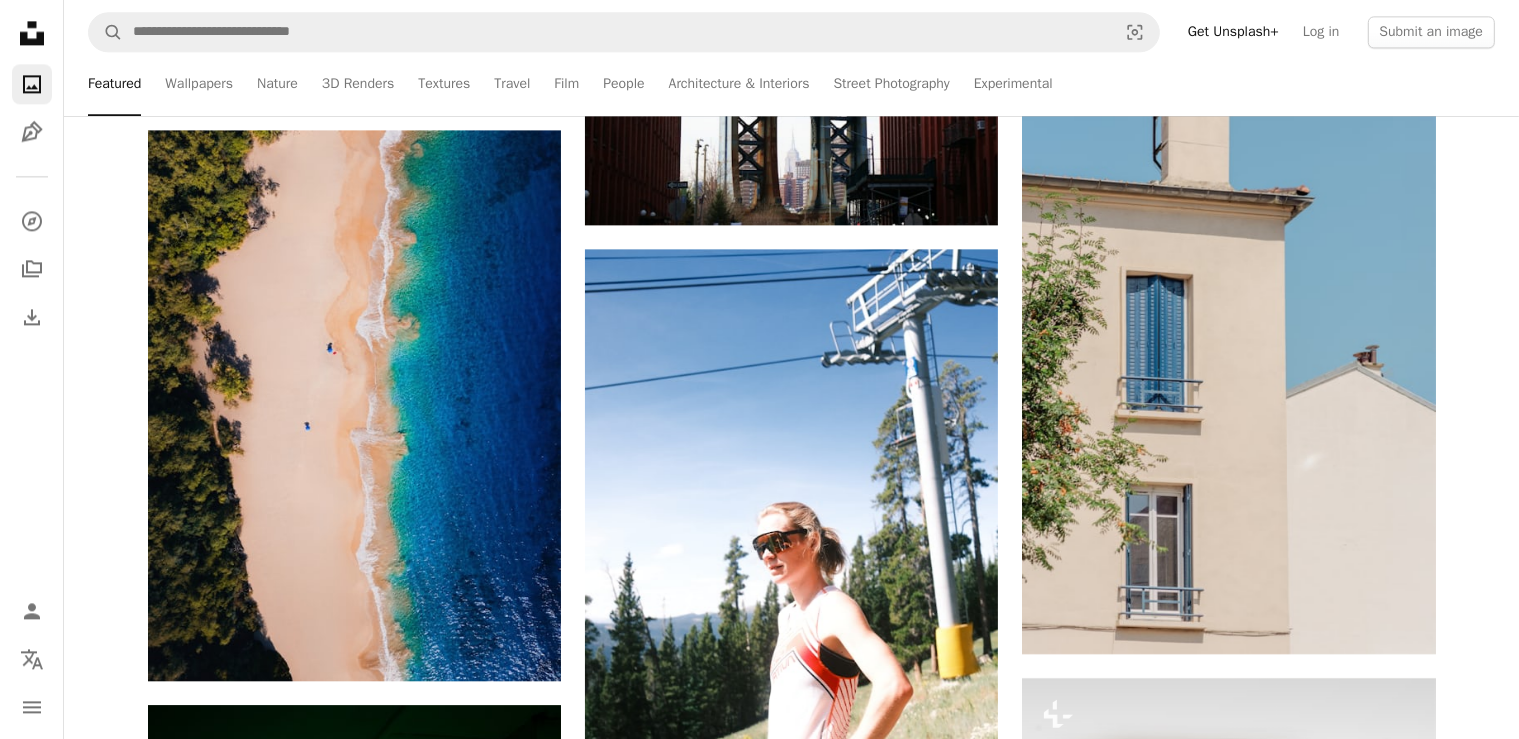 scroll, scrollTop: 27609, scrollLeft: 0, axis: vertical 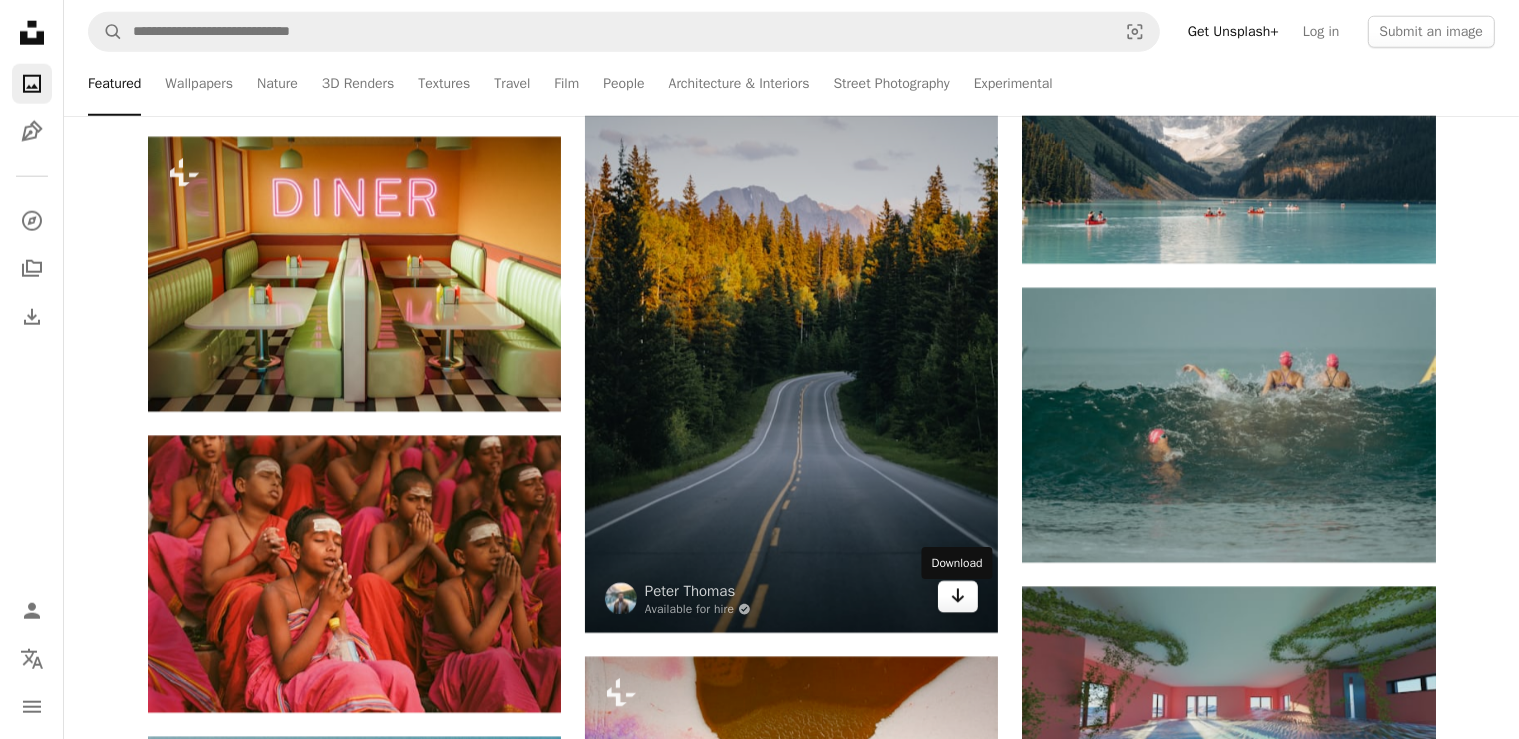 click 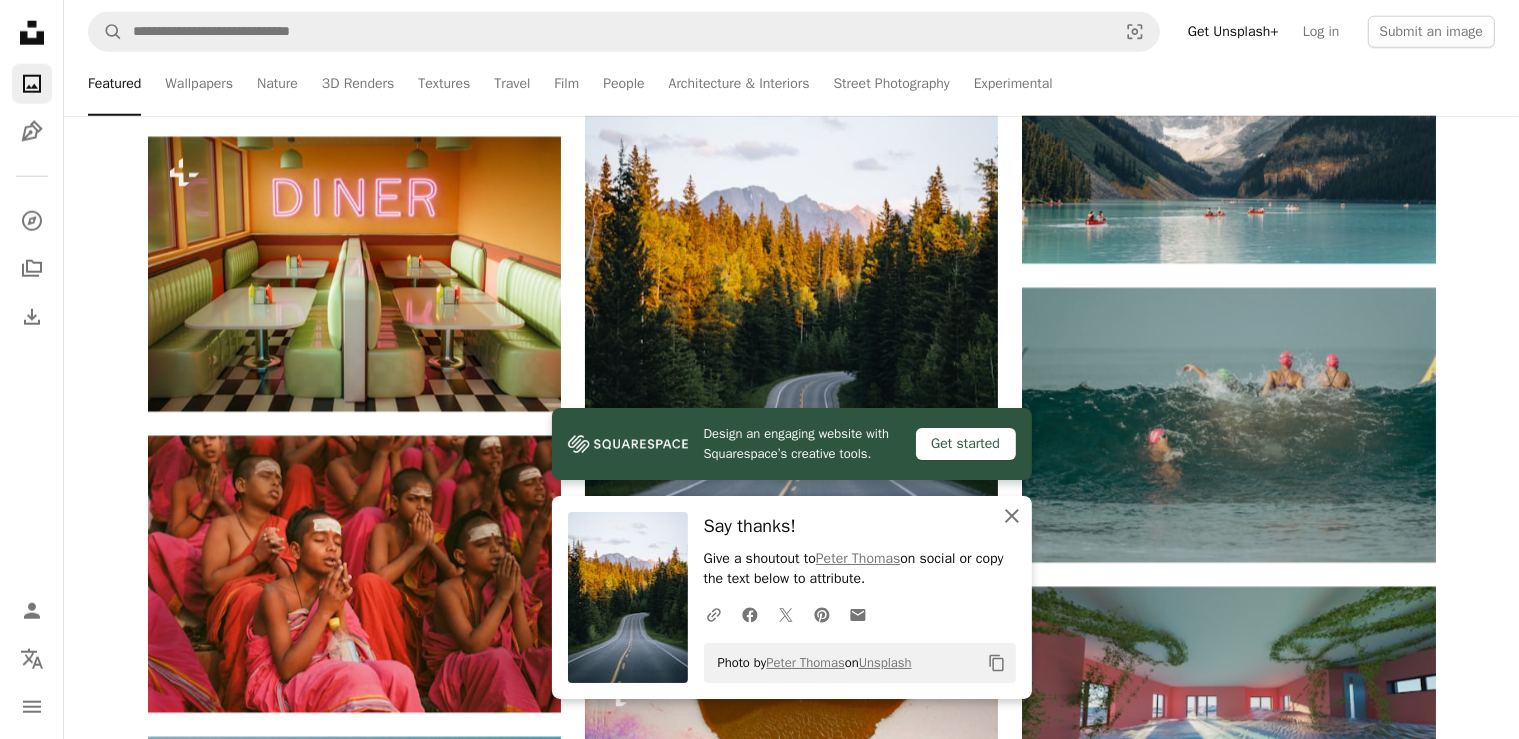 click 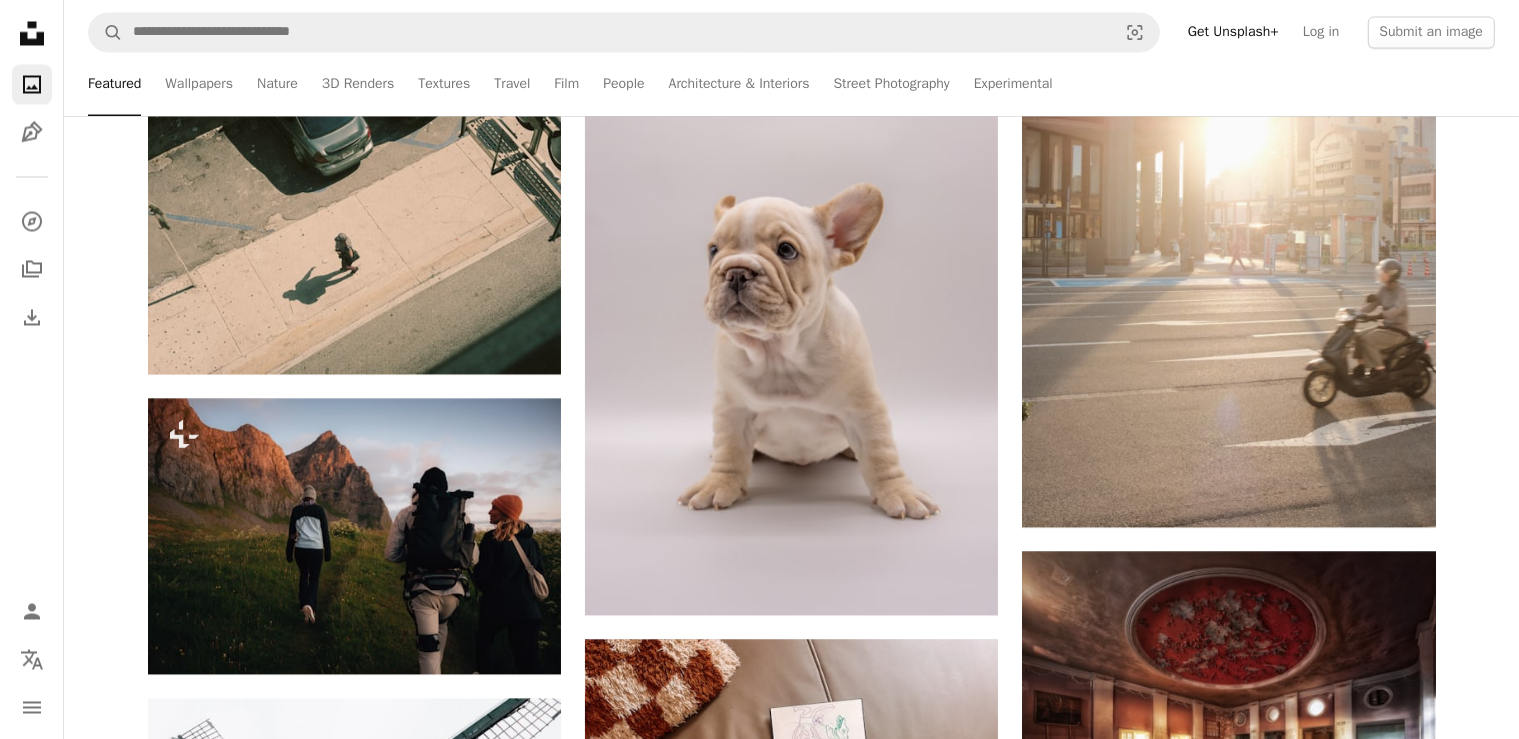 scroll, scrollTop: 34312, scrollLeft: 0, axis: vertical 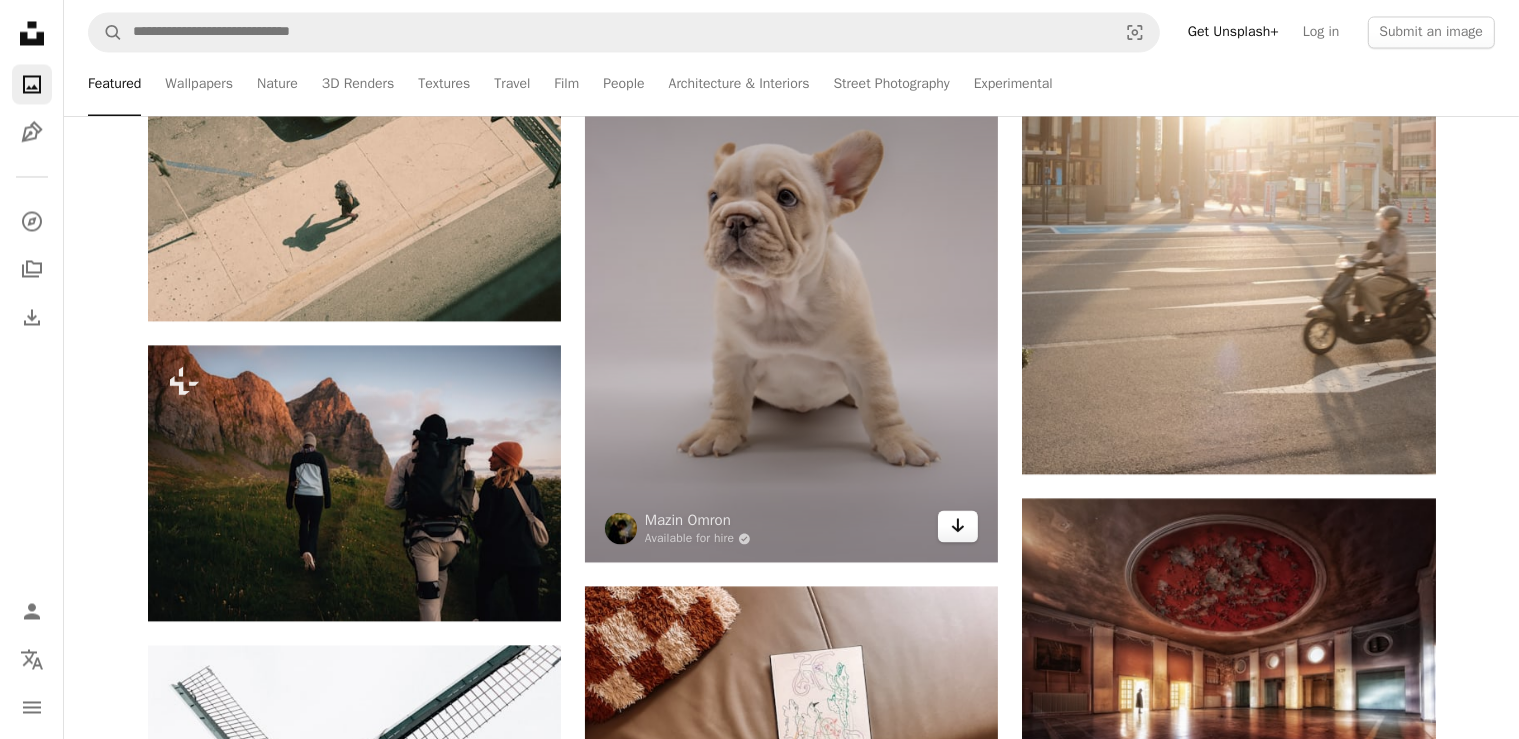 click 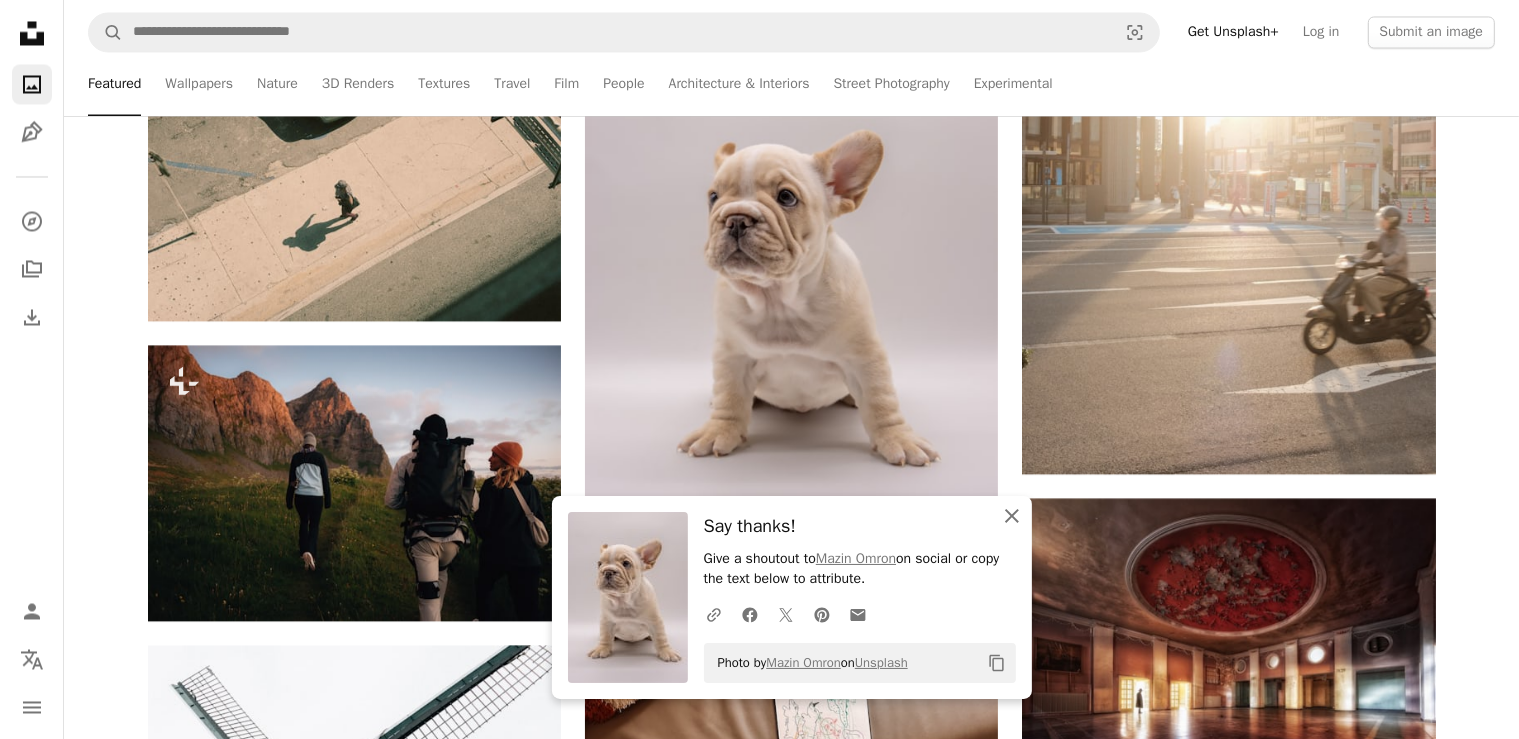 click on "An X shape Close" at bounding box center (1012, 516) 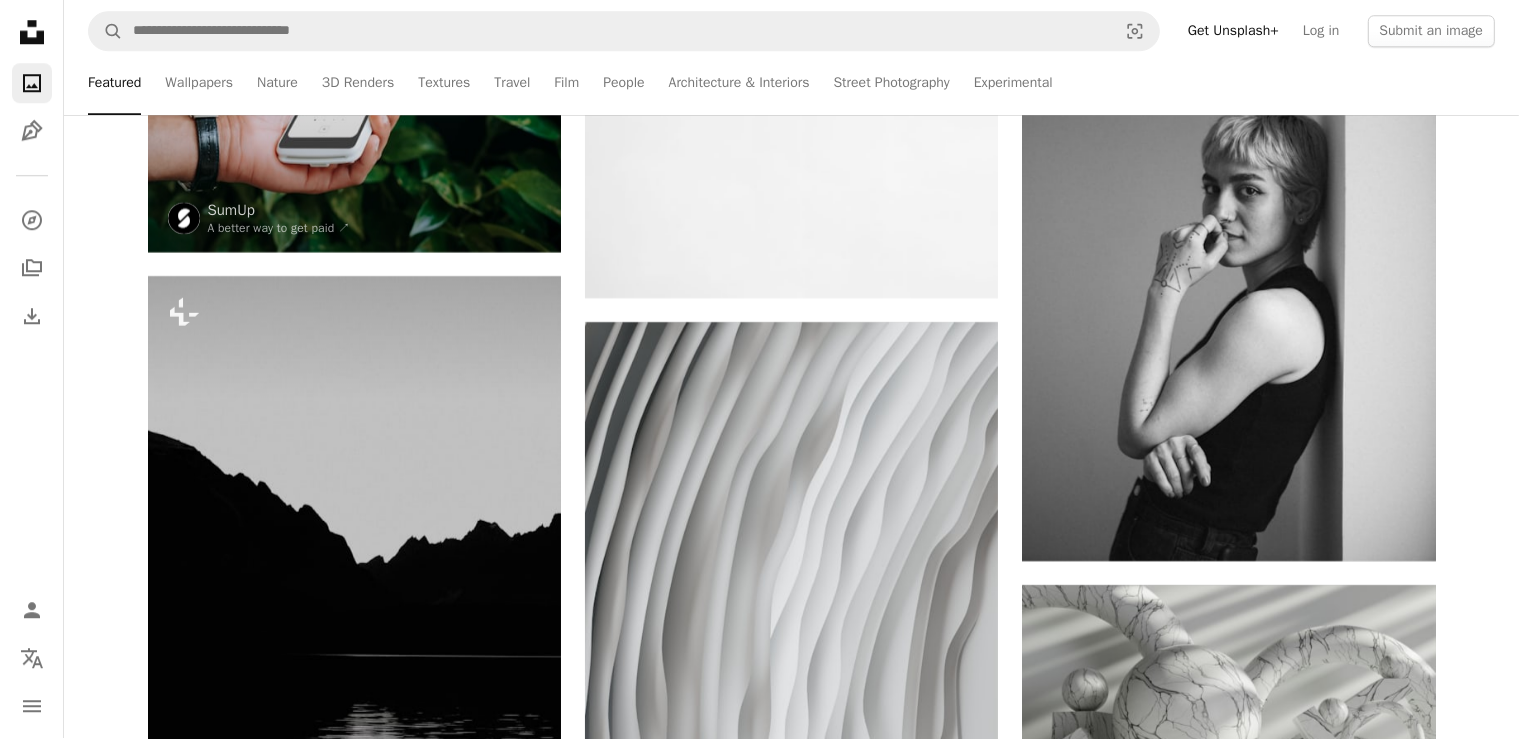 scroll, scrollTop: 43664, scrollLeft: 0, axis: vertical 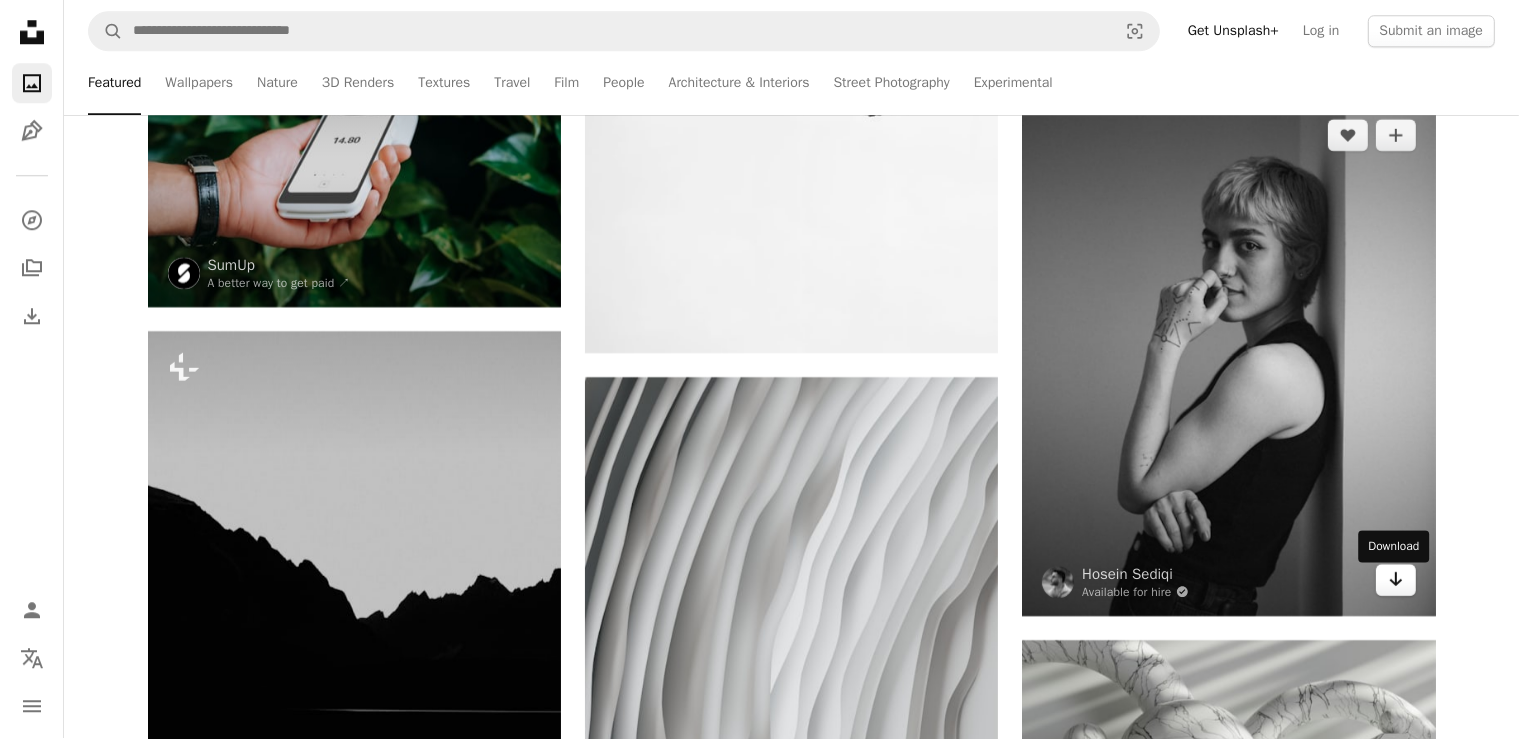 click on "Arrow pointing down" 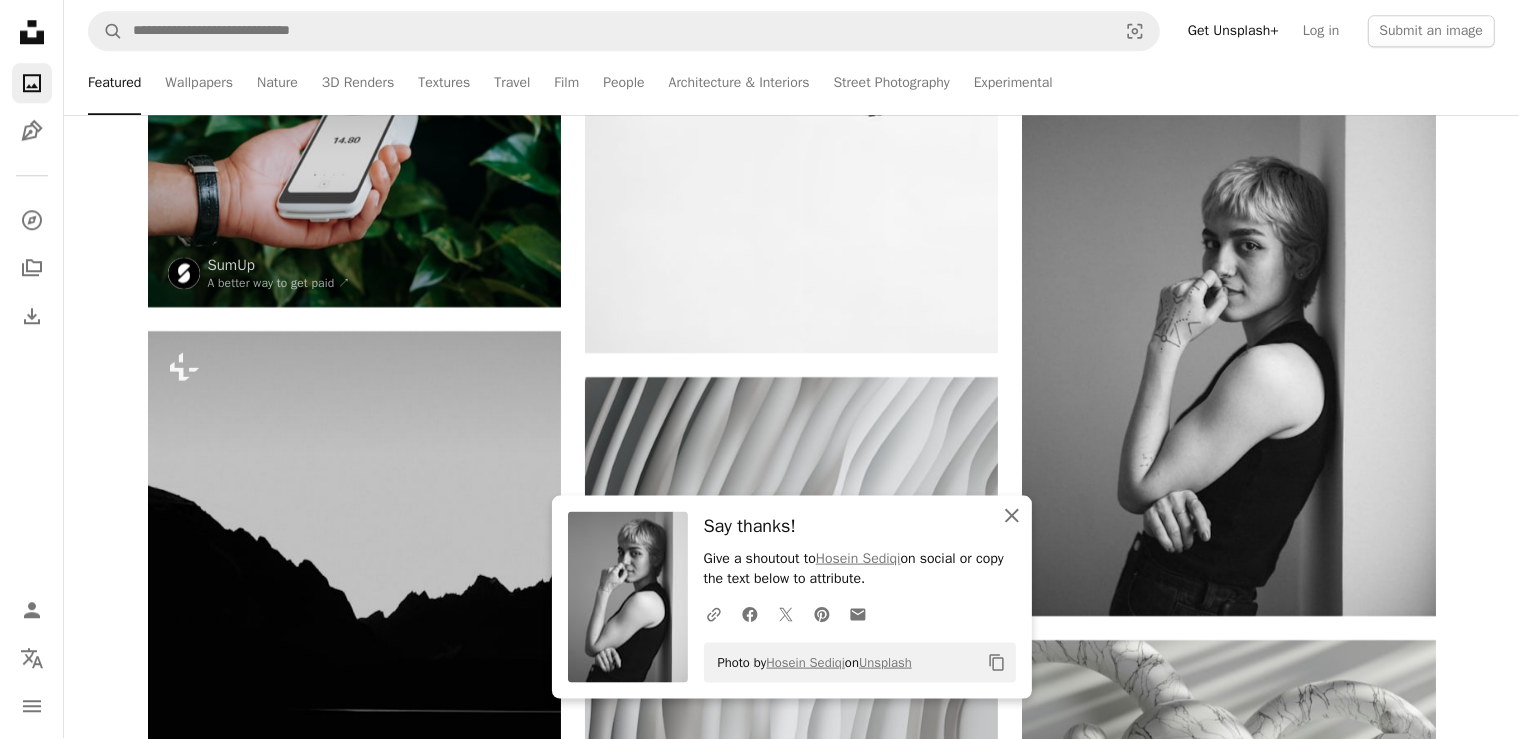 click on "An X shape" 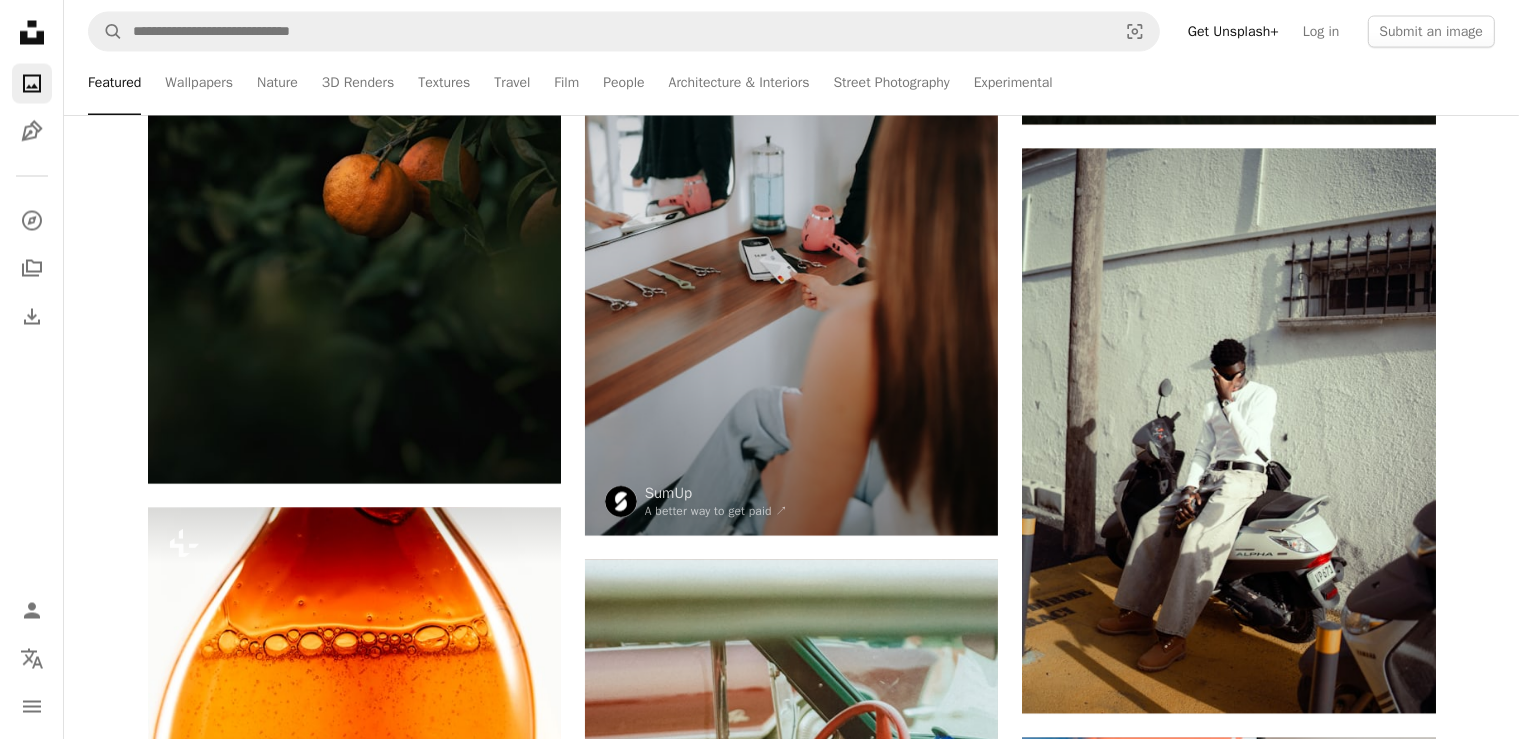 scroll, scrollTop: 49577, scrollLeft: 0, axis: vertical 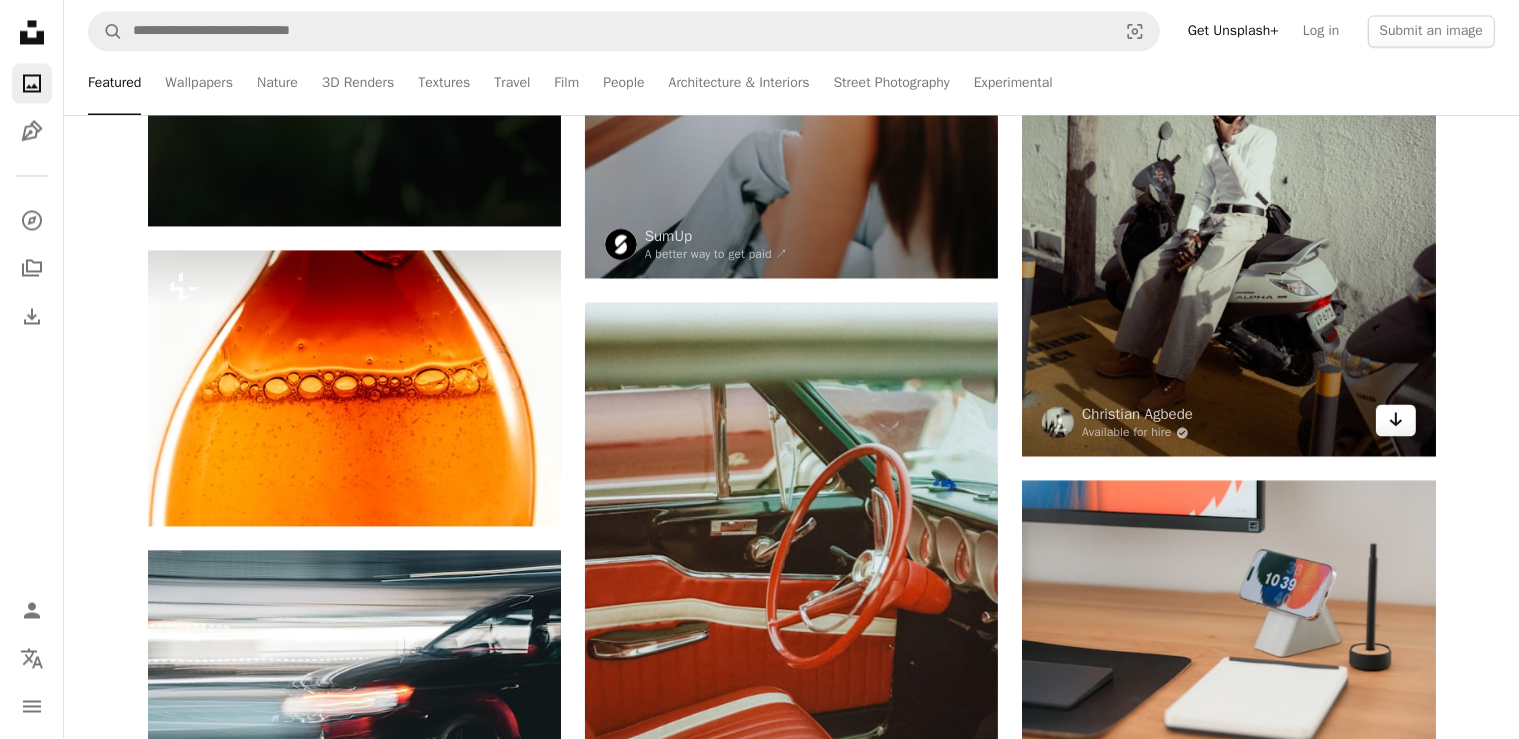 click on "Arrow pointing down" 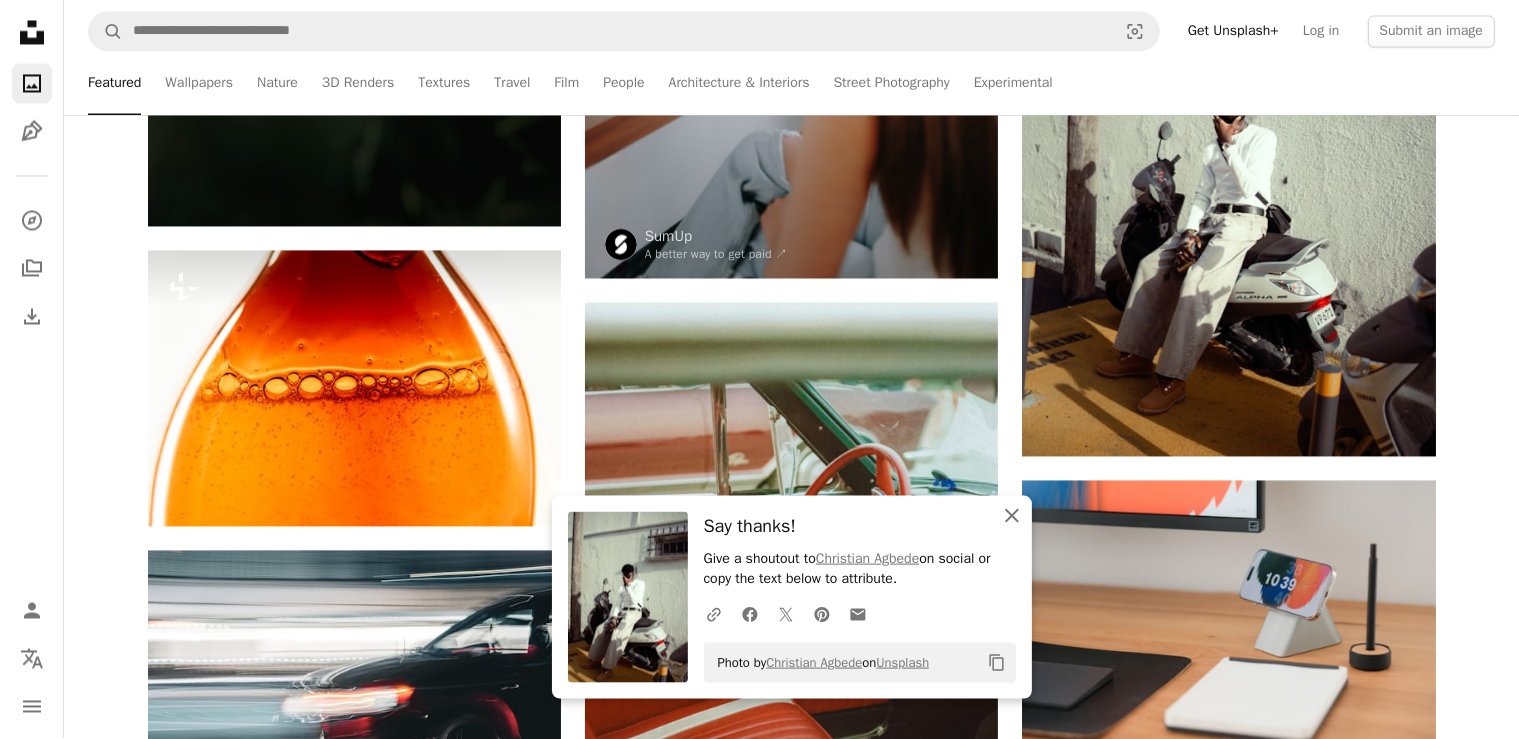 click 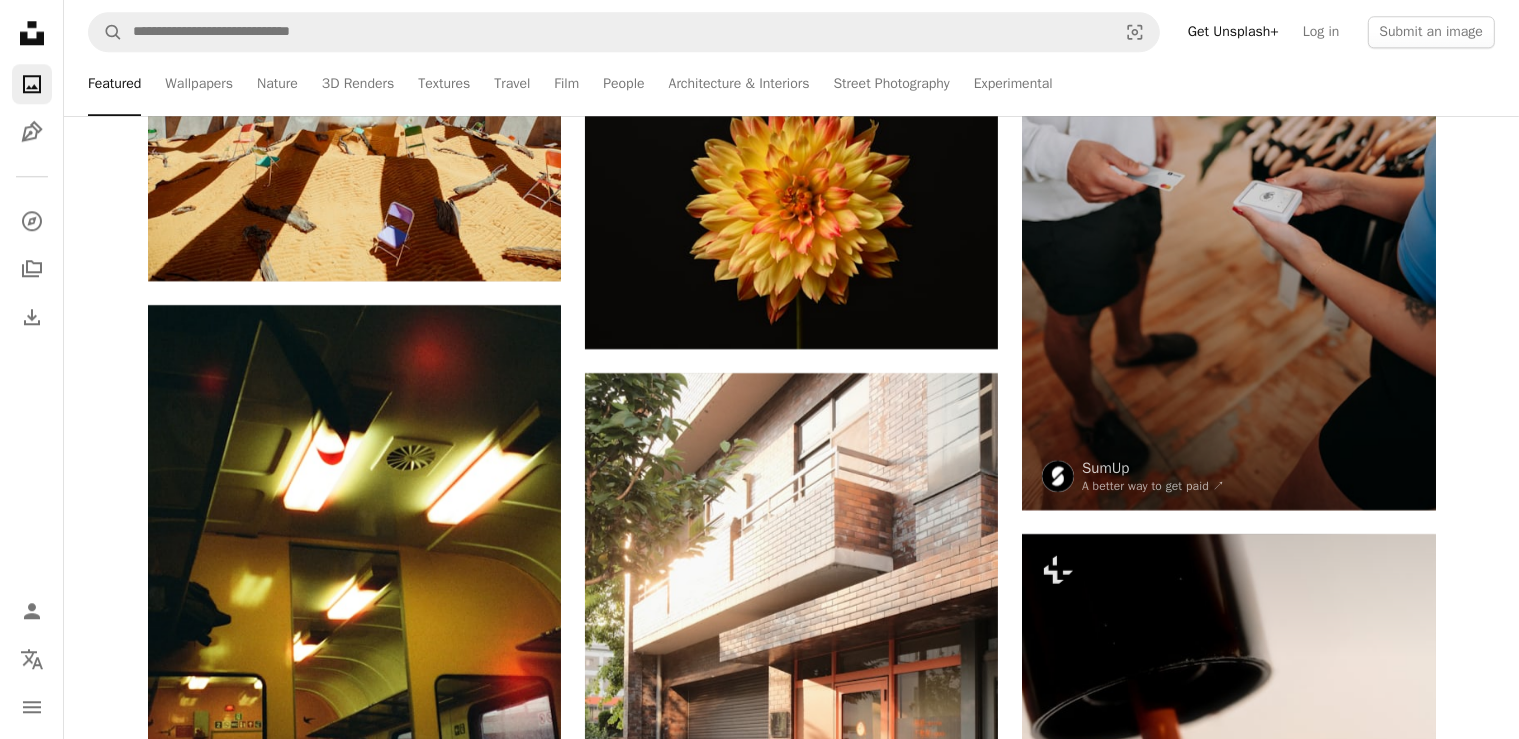 scroll, scrollTop: 51109, scrollLeft: 0, axis: vertical 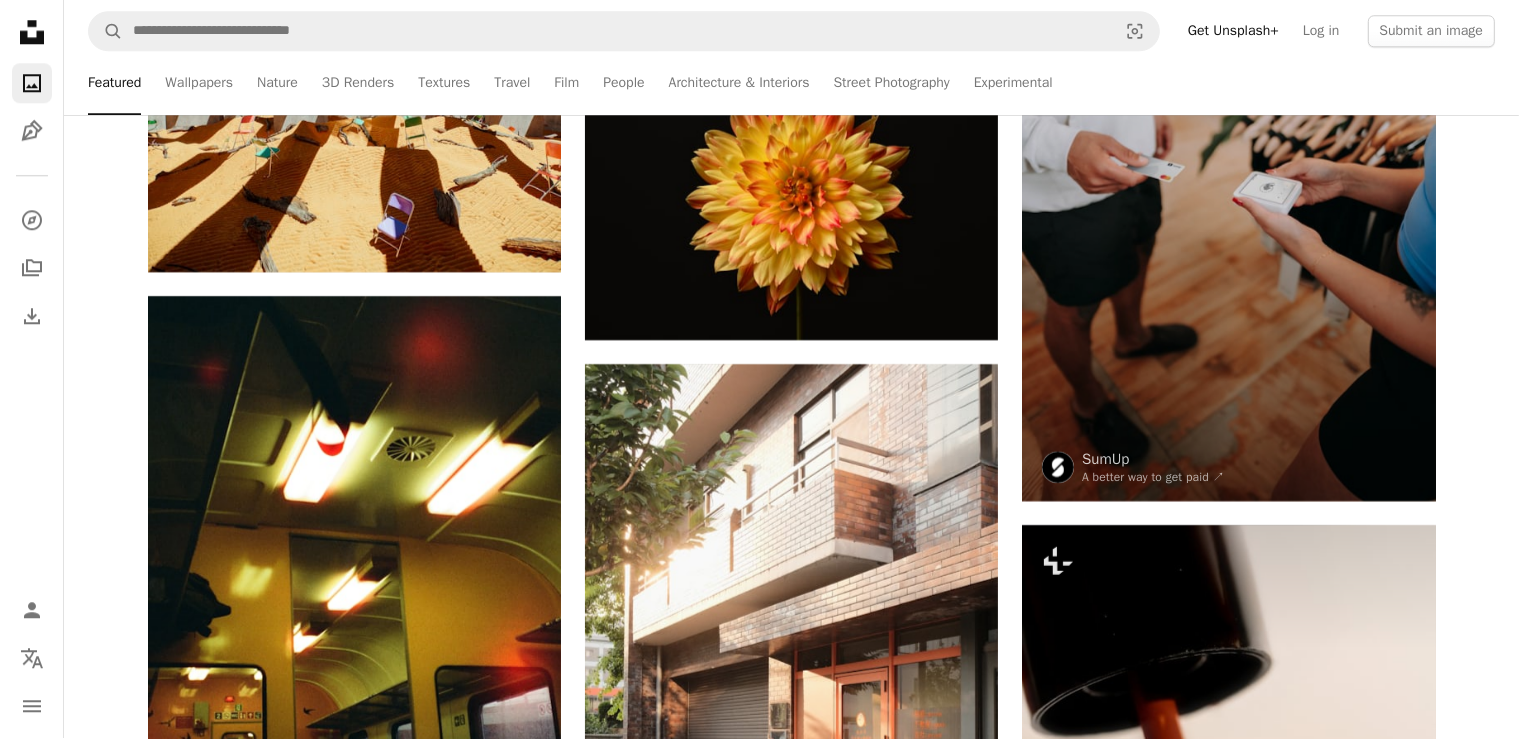 drag, startPoint x: 1525, startPoint y: 727, endPoint x: 918, endPoint y: 197, distance: 805.82196 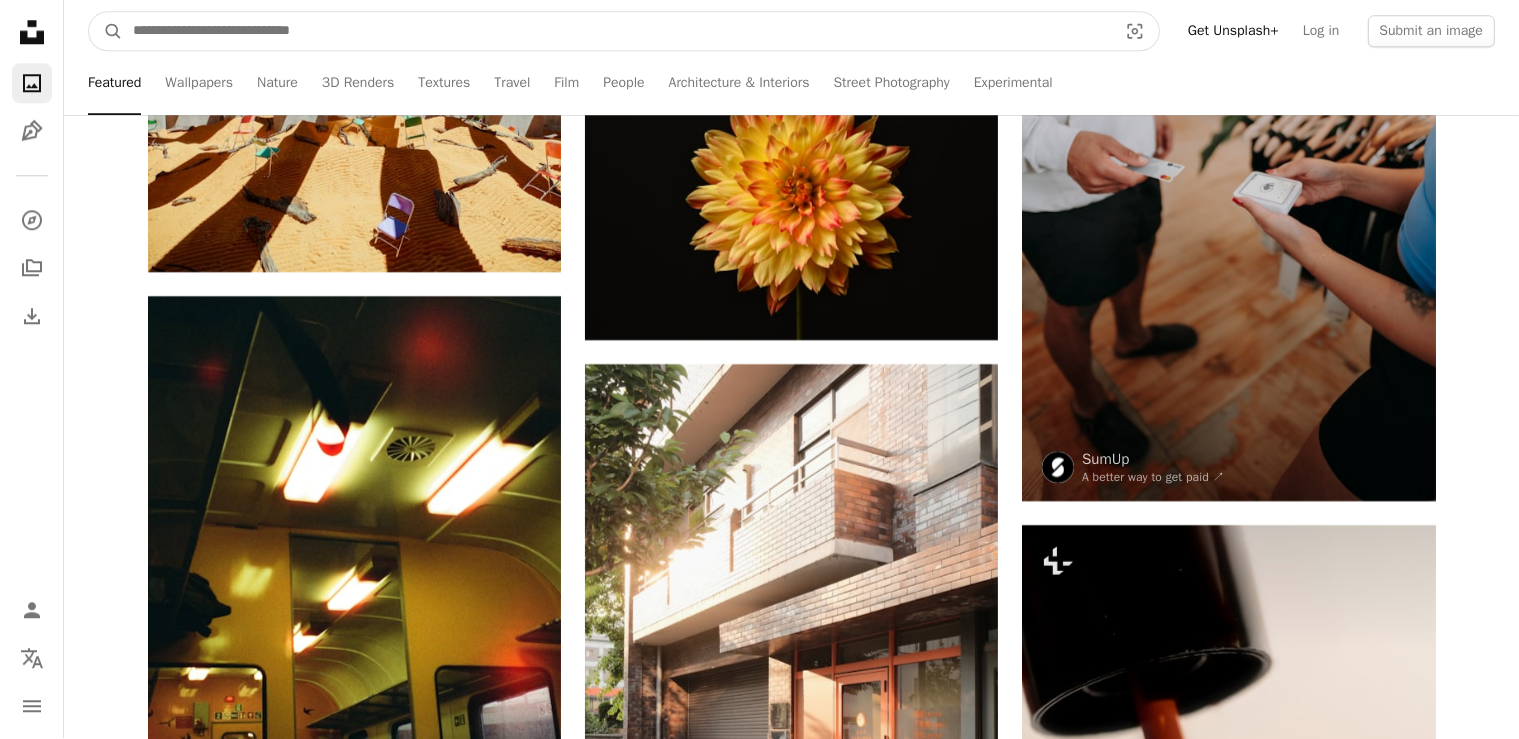 click at bounding box center (617, 32) 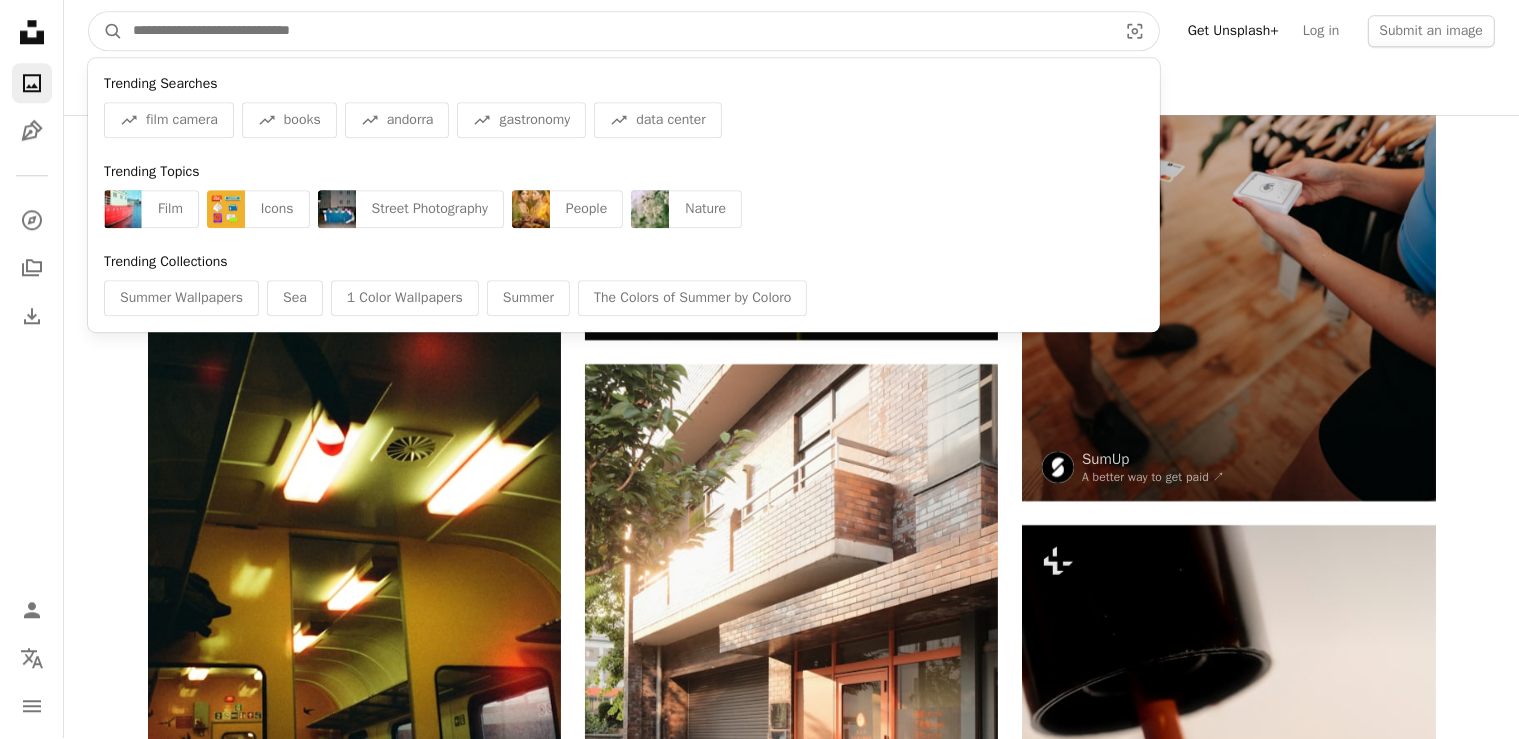 click at bounding box center (617, 32) 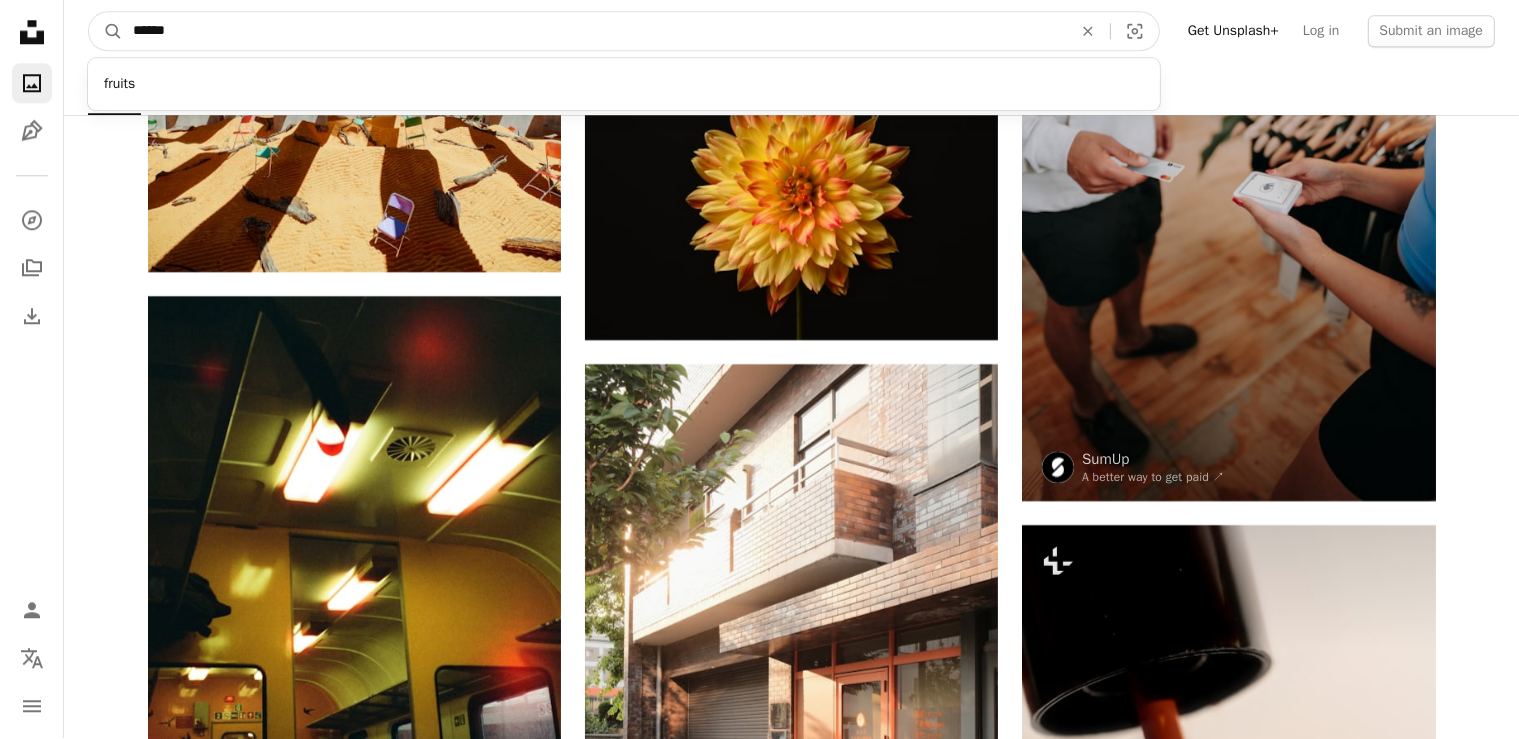 type on "******" 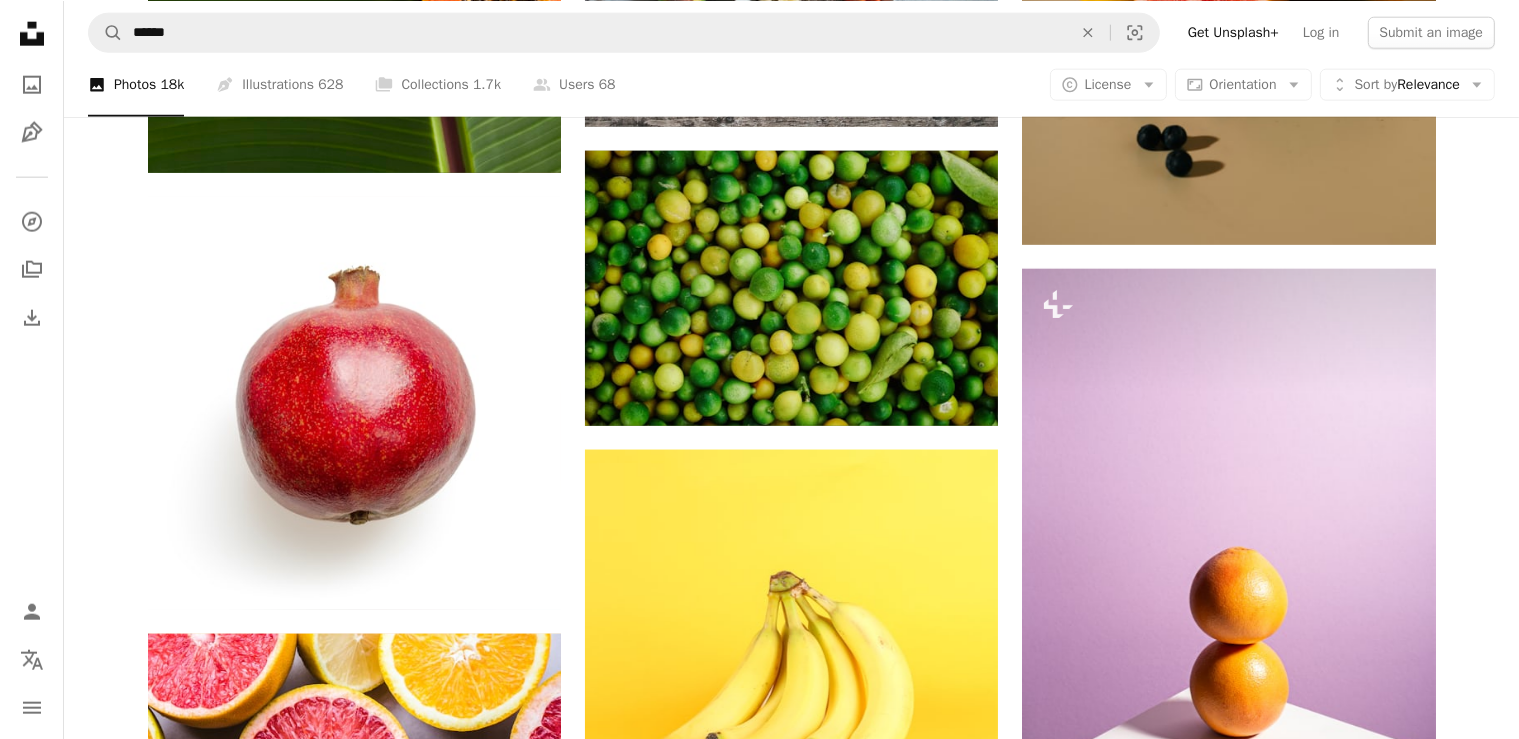 scroll, scrollTop: 2463, scrollLeft: 0, axis: vertical 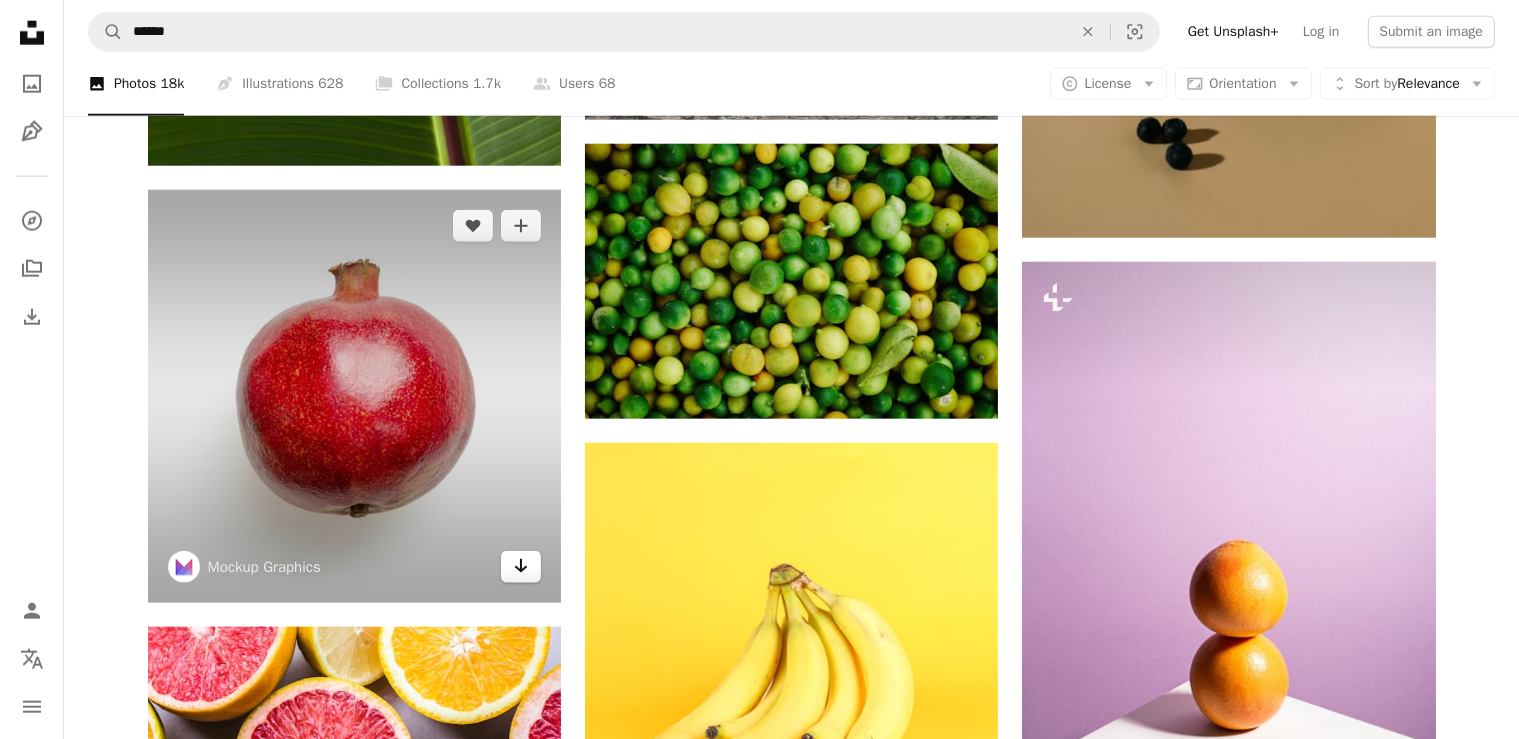 click 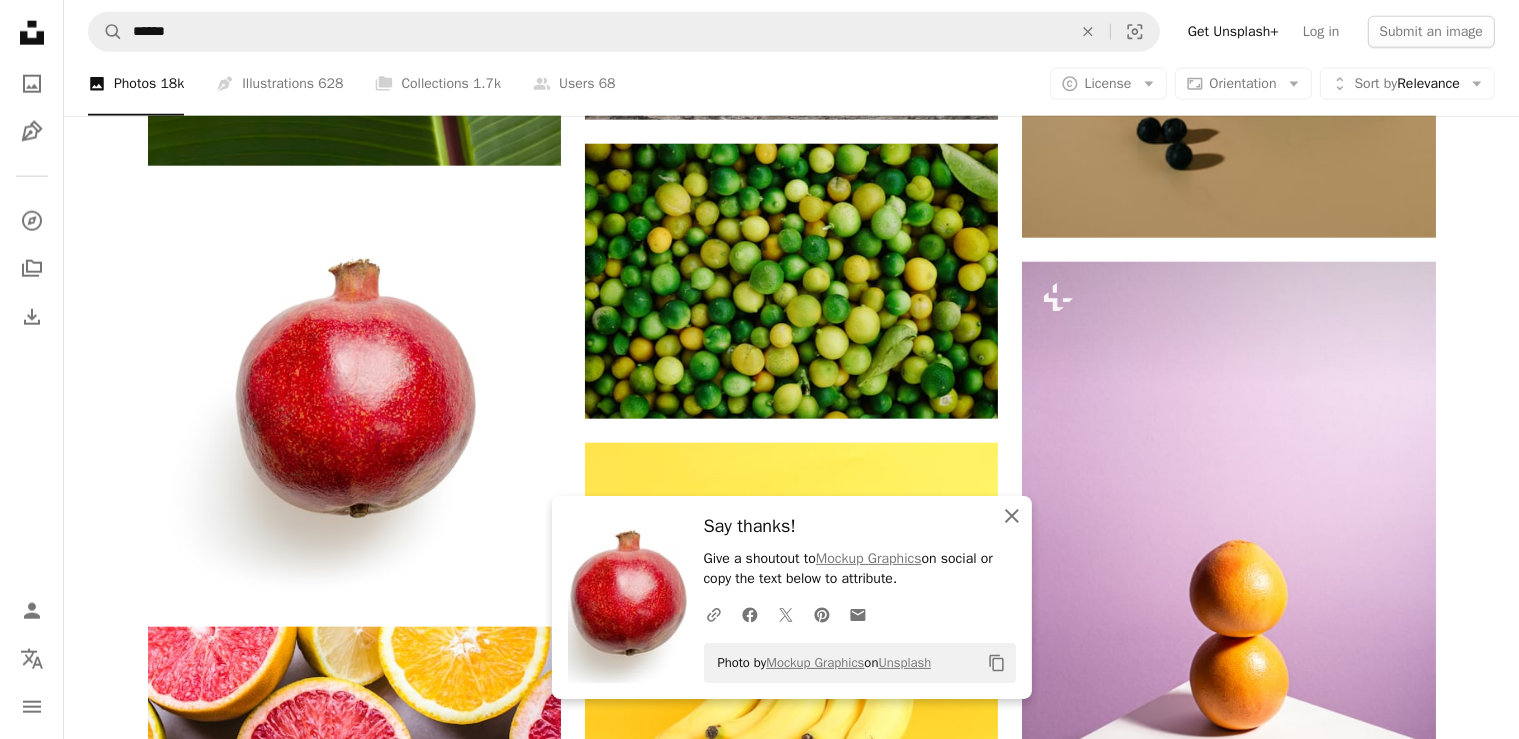 click on "An X shape" 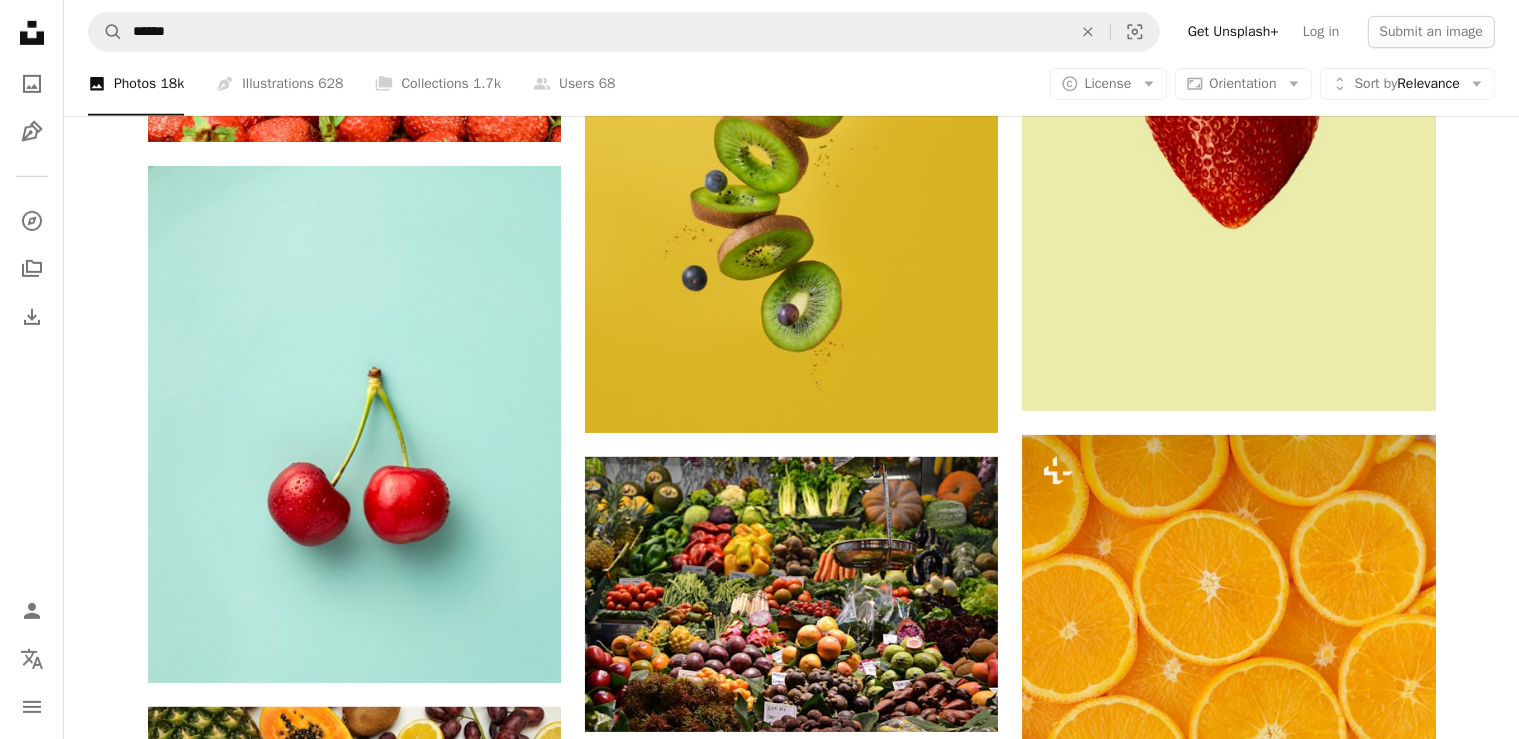 scroll, scrollTop: 875, scrollLeft: 0, axis: vertical 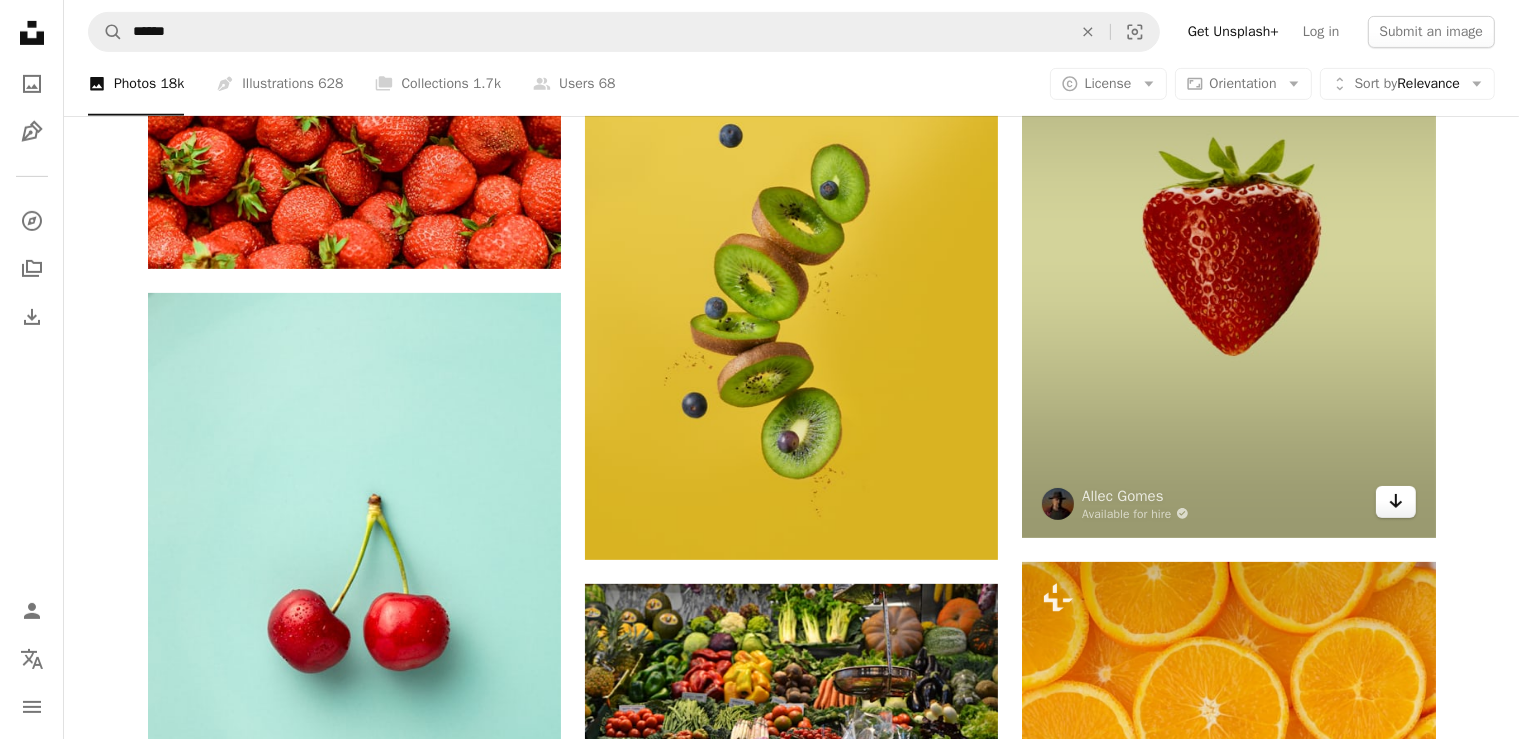 click on "Arrow pointing down" at bounding box center (1396, 502) 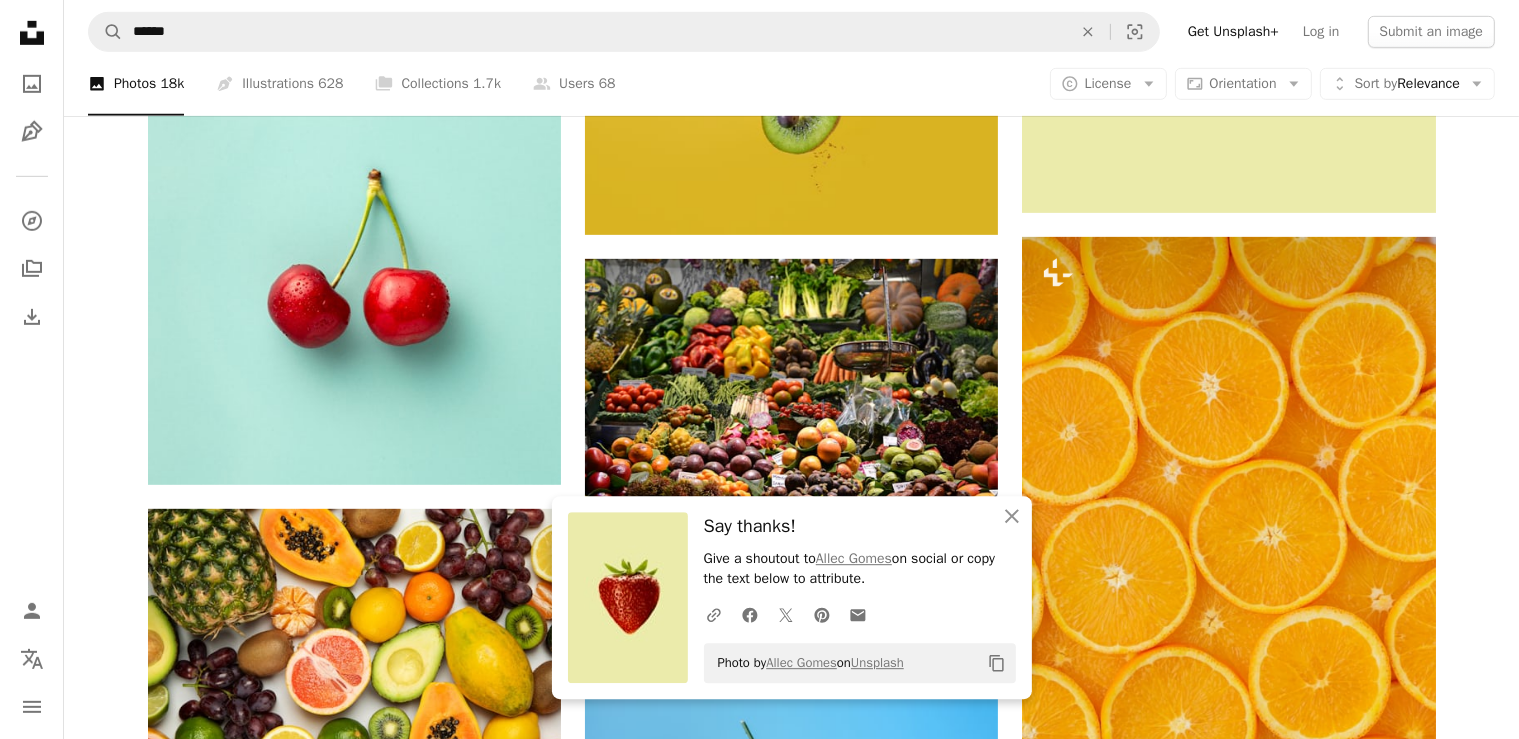 scroll, scrollTop: 1223, scrollLeft: 0, axis: vertical 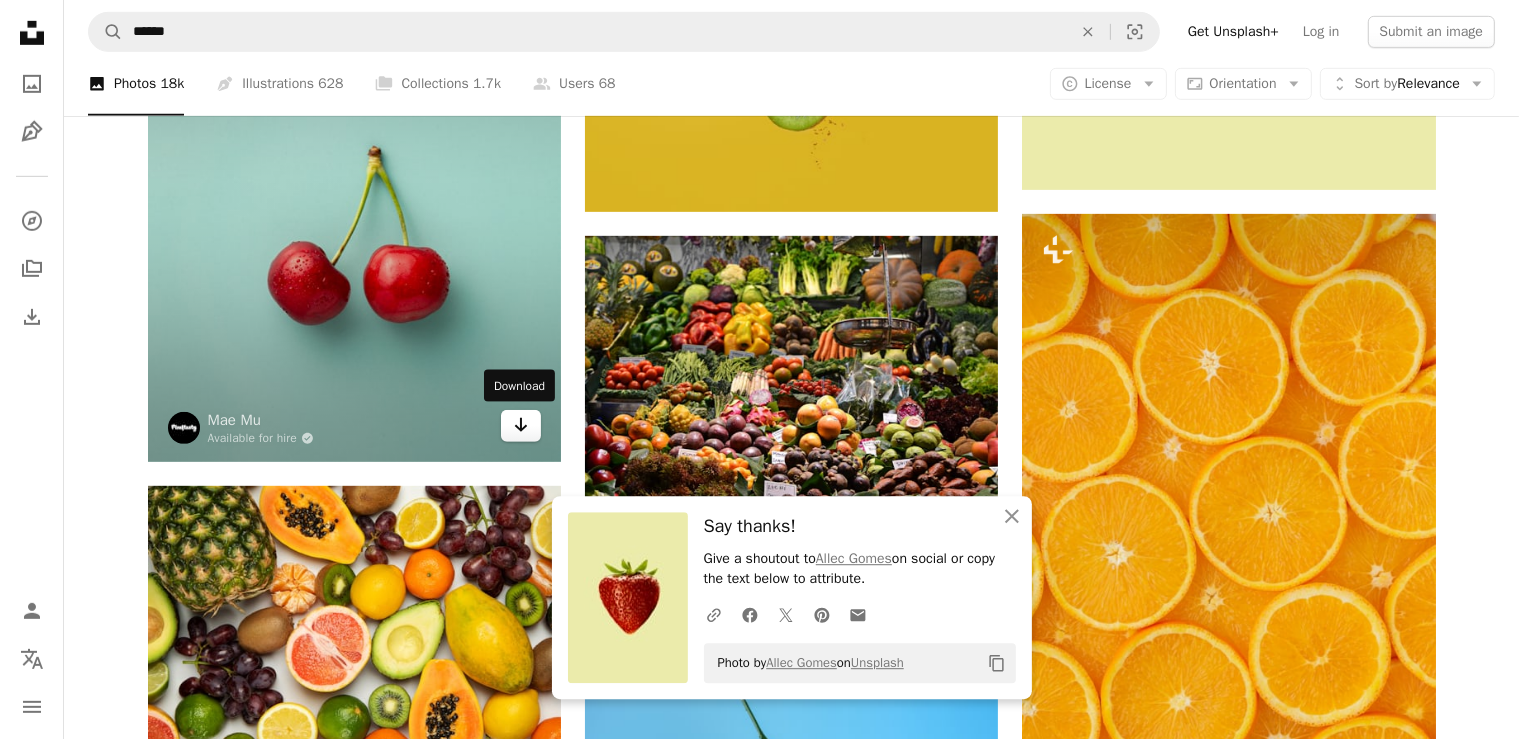 click on "Arrow pointing down" 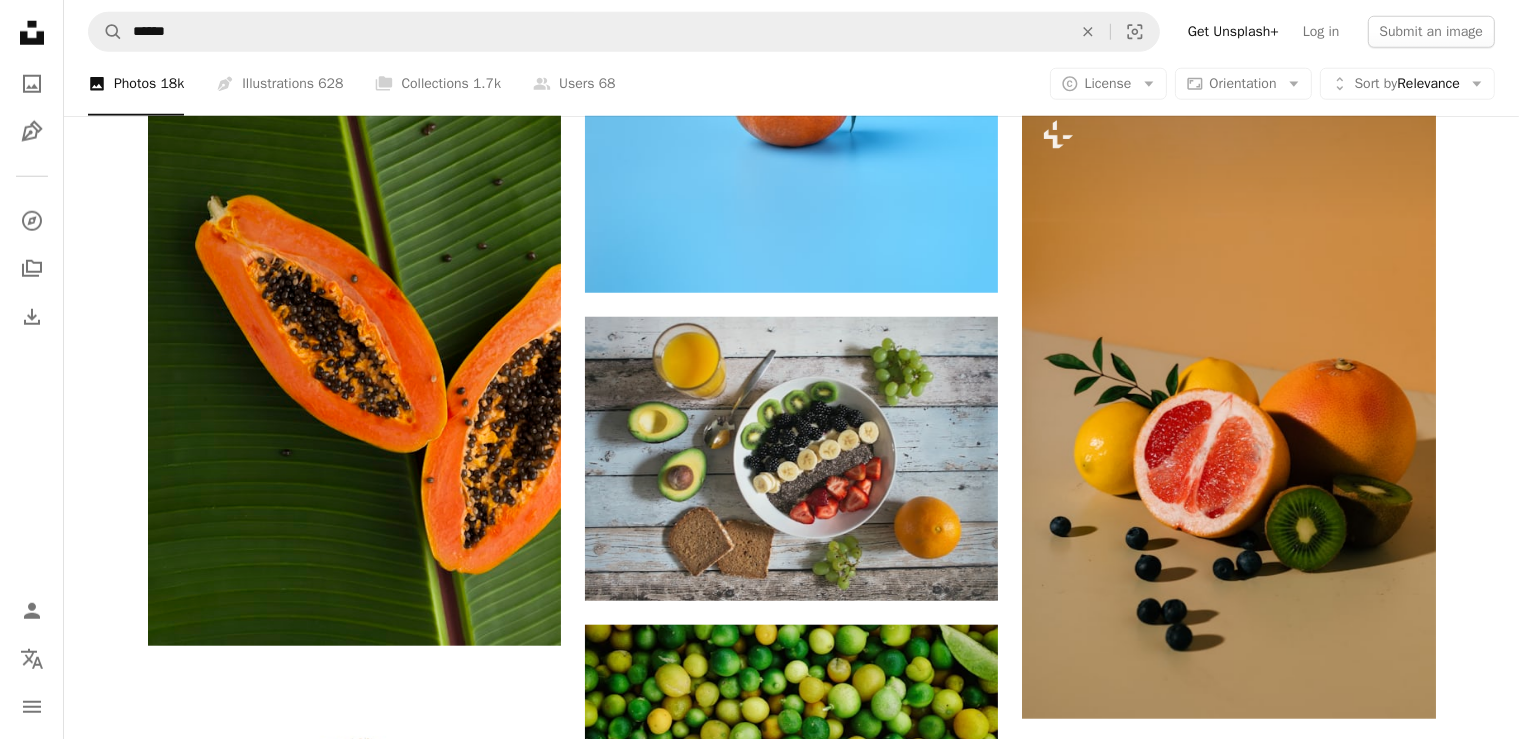 scroll, scrollTop: 1941, scrollLeft: 0, axis: vertical 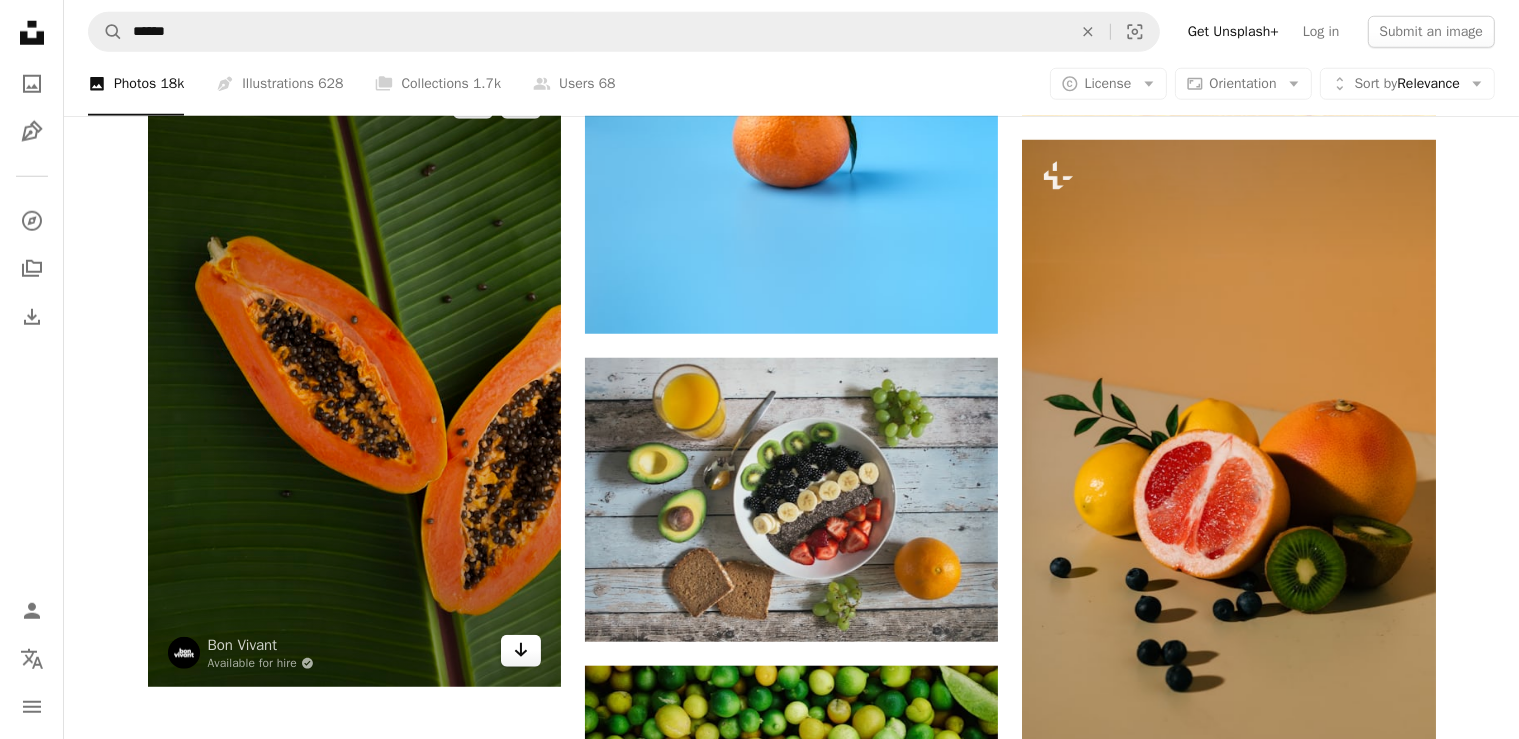 click on "Arrow pointing down" 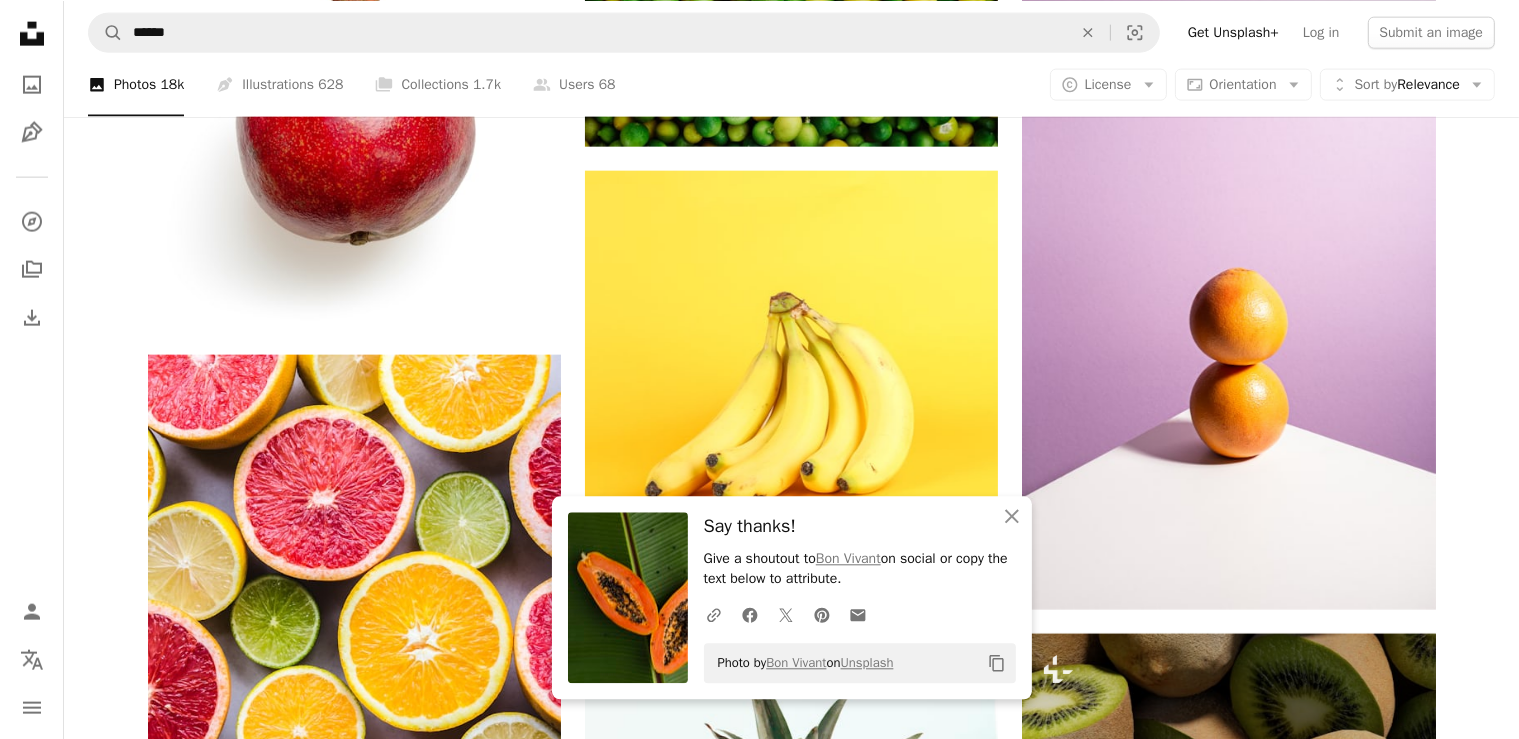 scroll, scrollTop: 2816, scrollLeft: 0, axis: vertical 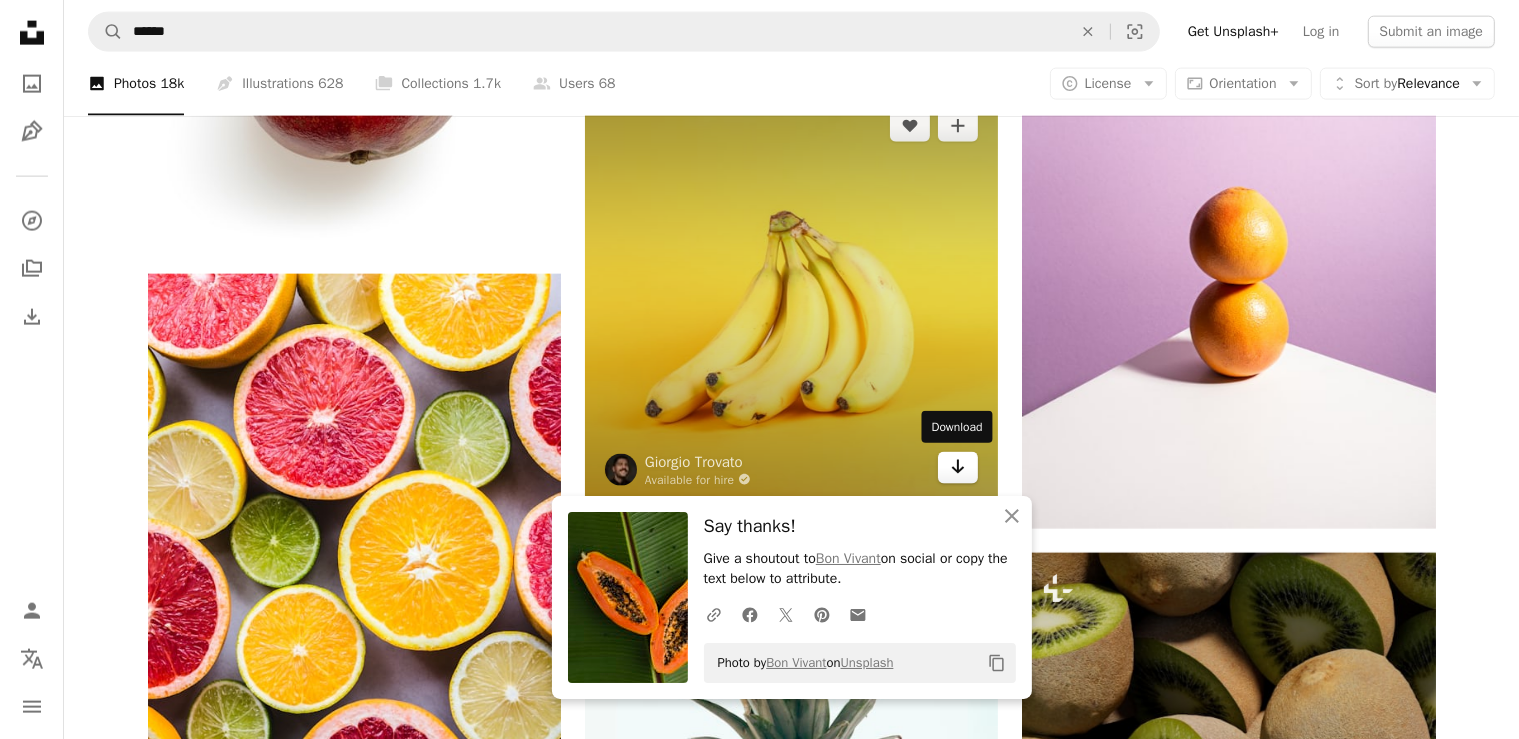 click on "Arrow pointing down" 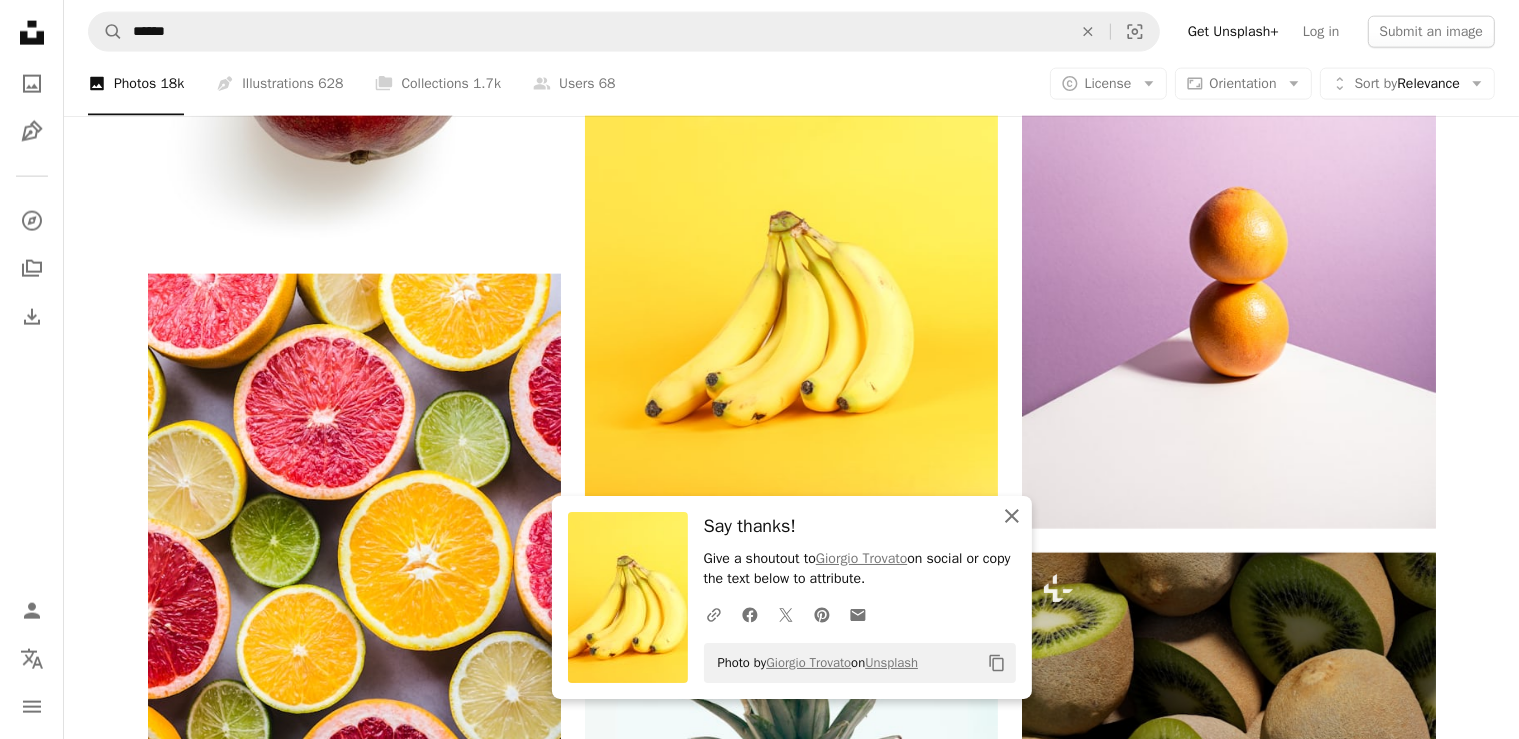 click on "An X shape" 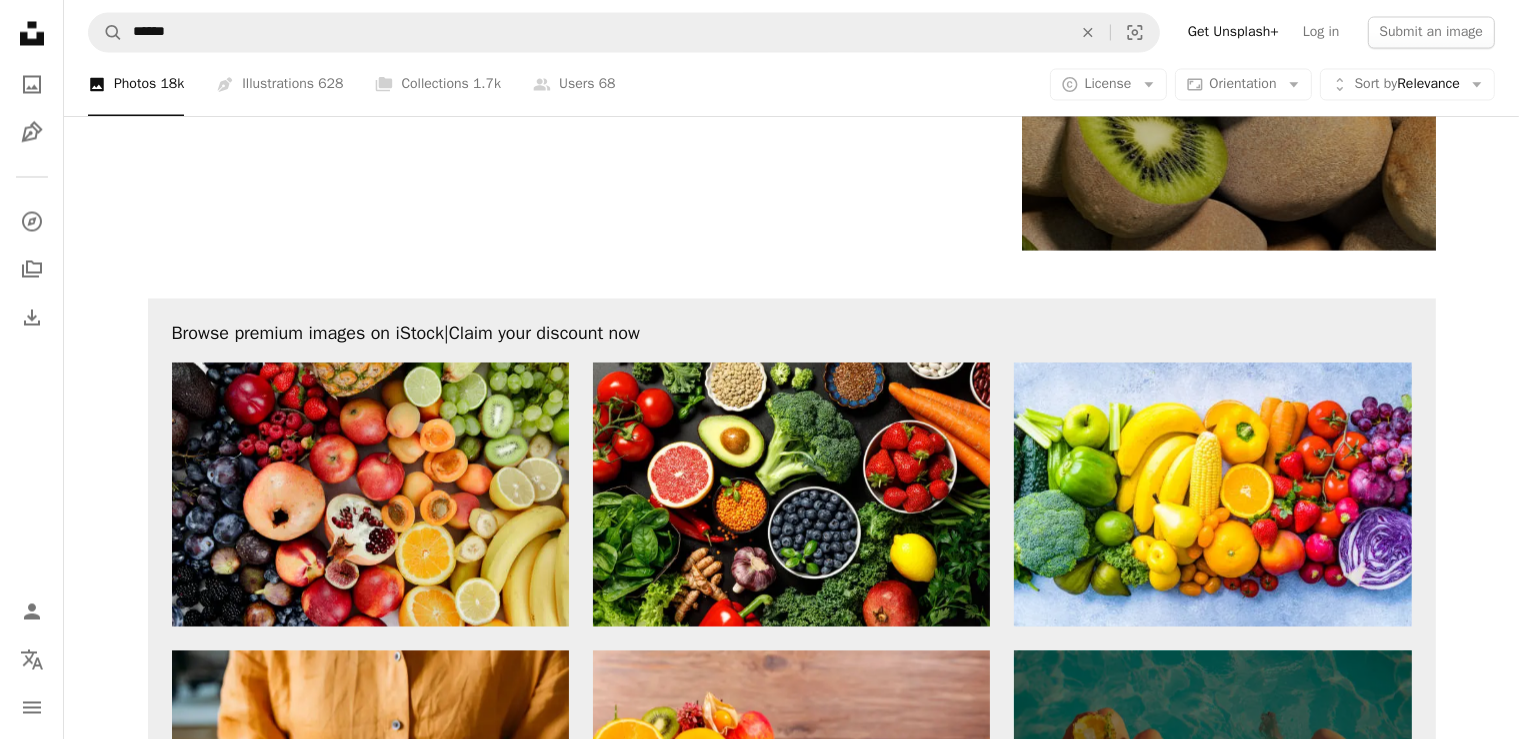 scroll, scrollTop: 3860, scrollLeft: 0, axis: vertical 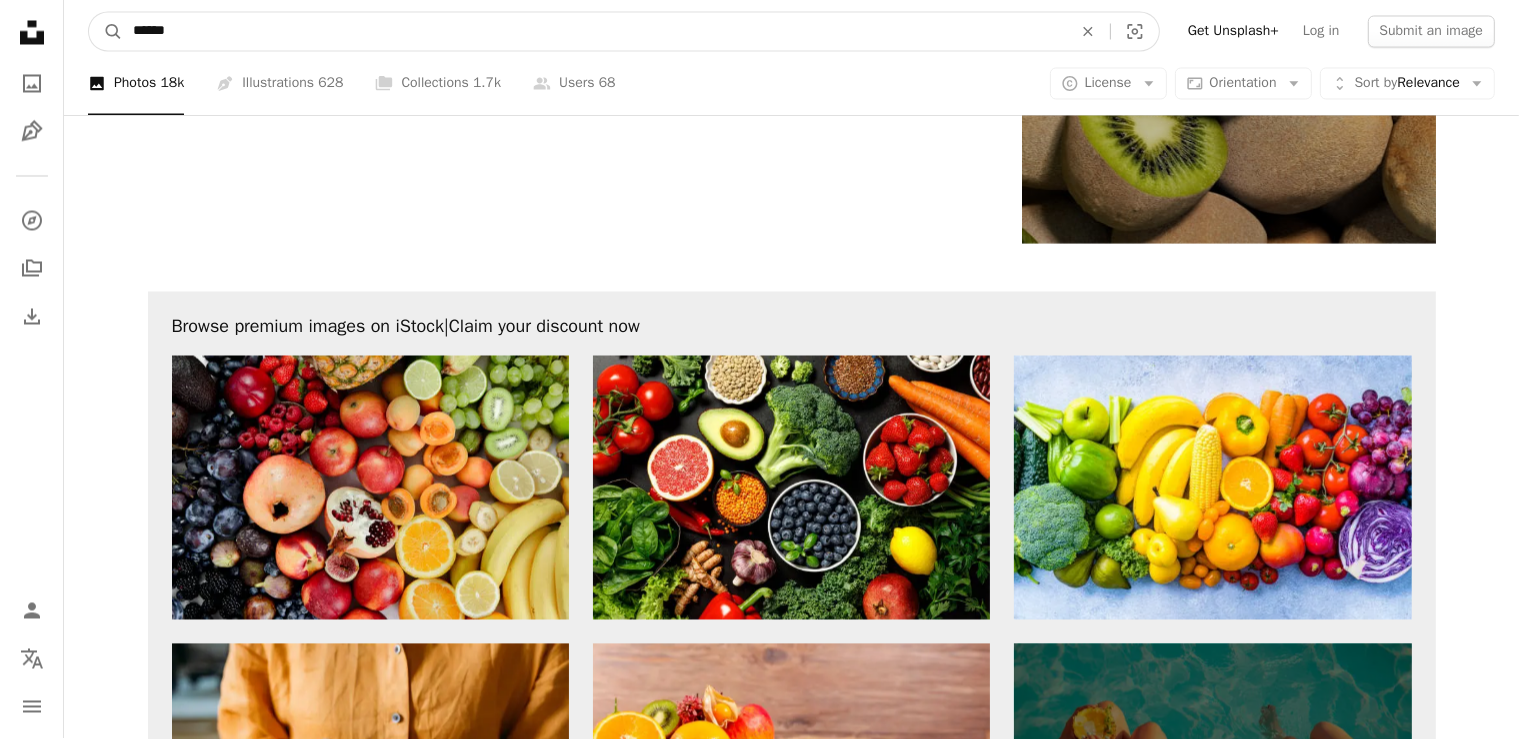 click on "******" at bounding box center (594, 32) 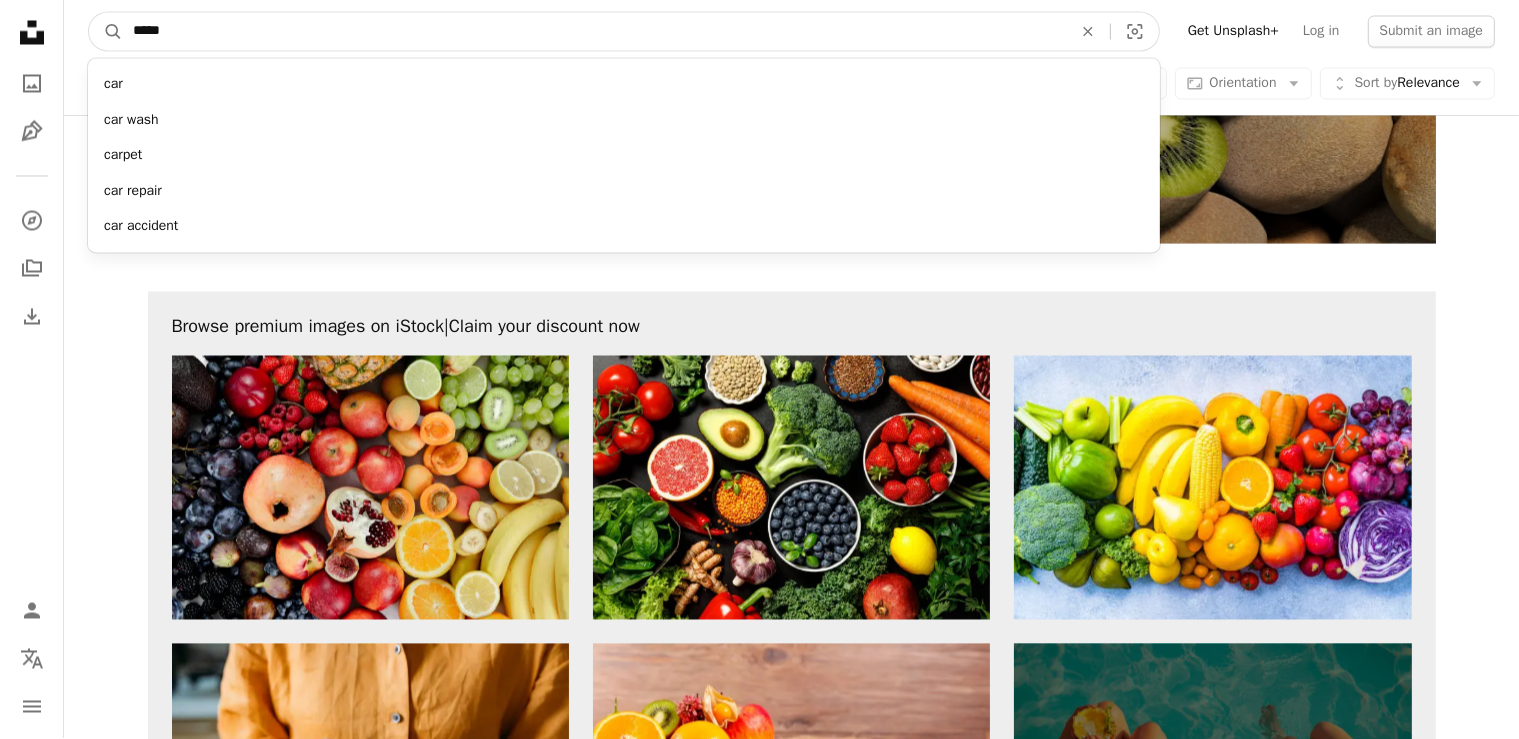 type on "****" 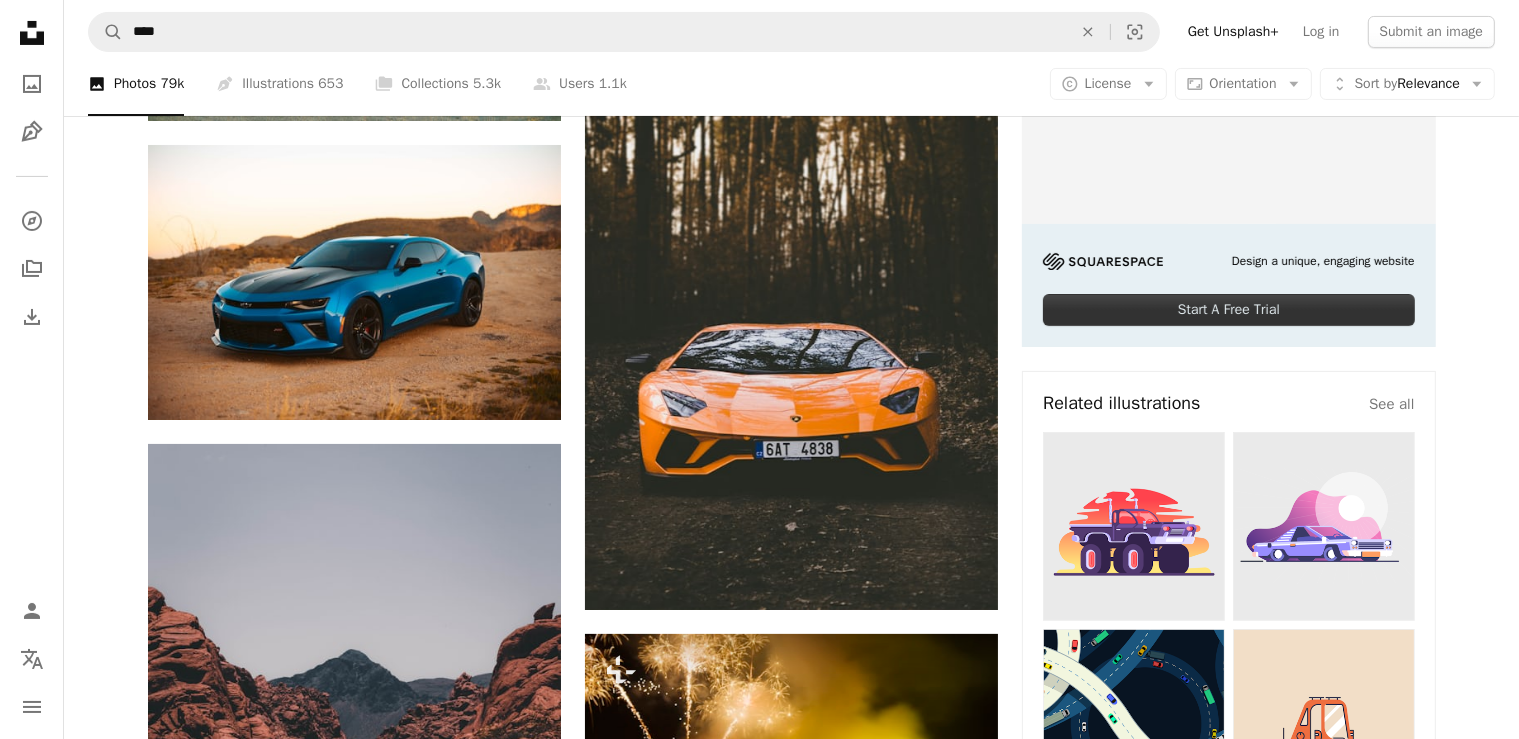scroll, scrollTop: 468, scrollLeft: 0, axis: vertical 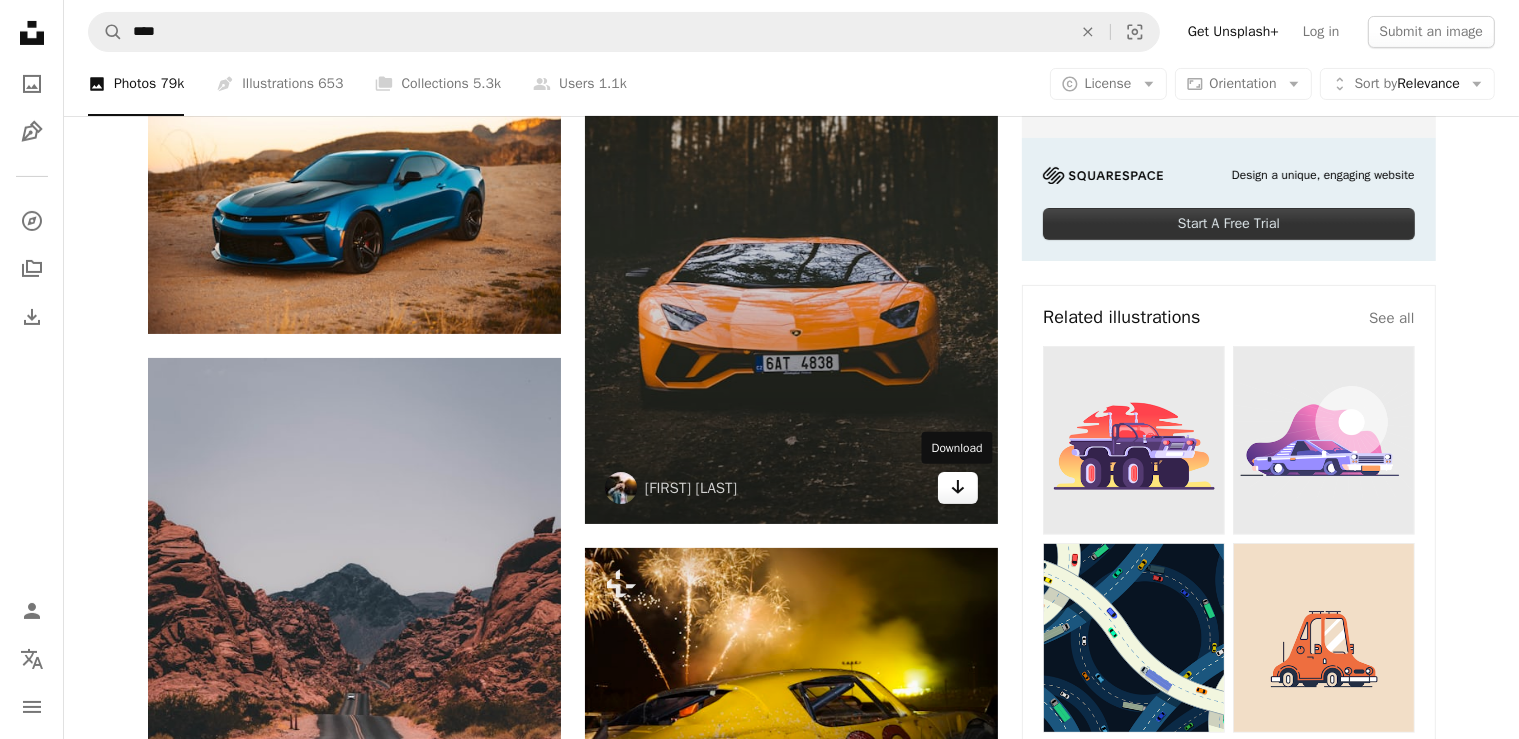 click on "Arrow pointing down" 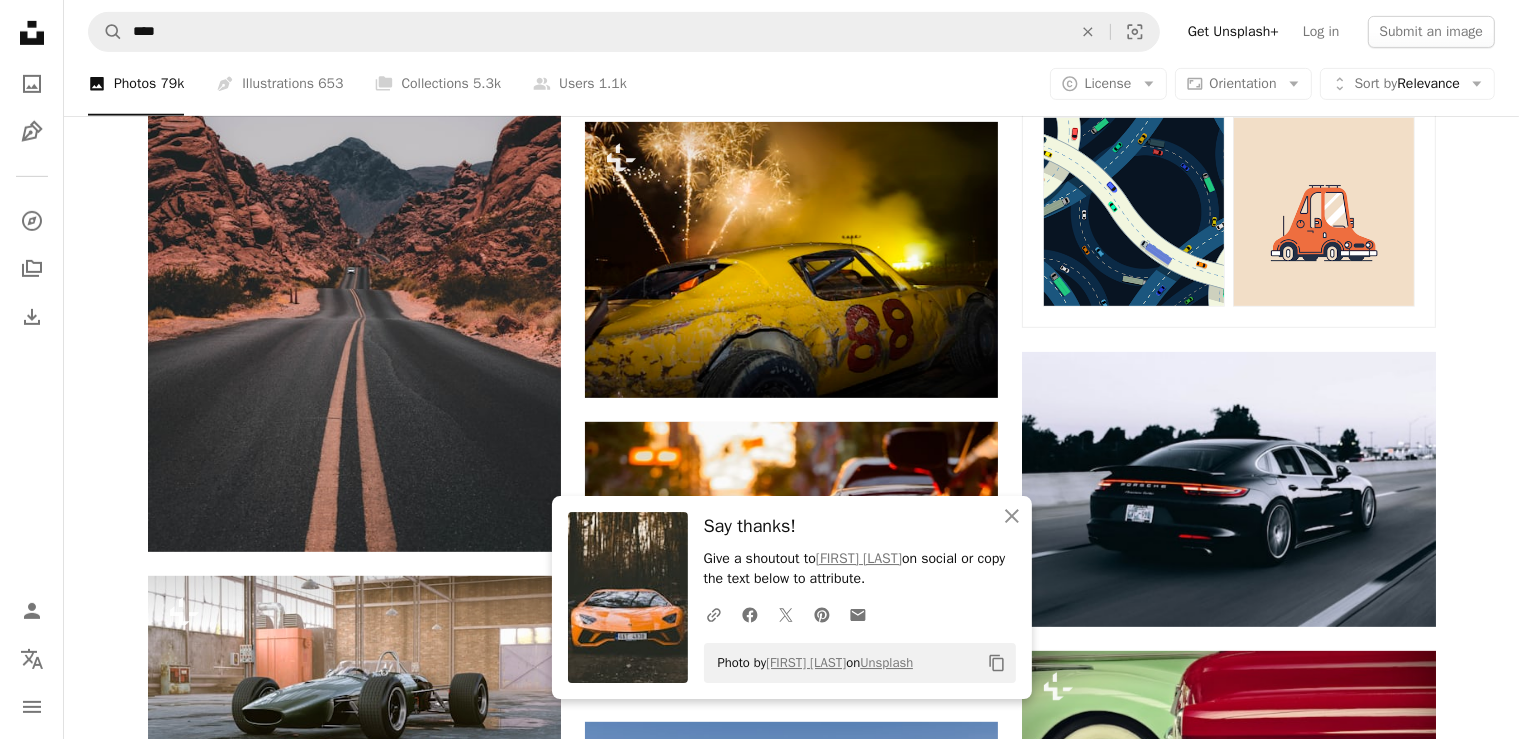 scroll, scrollTop: 980, scrollLeft: 0, axis: vertical 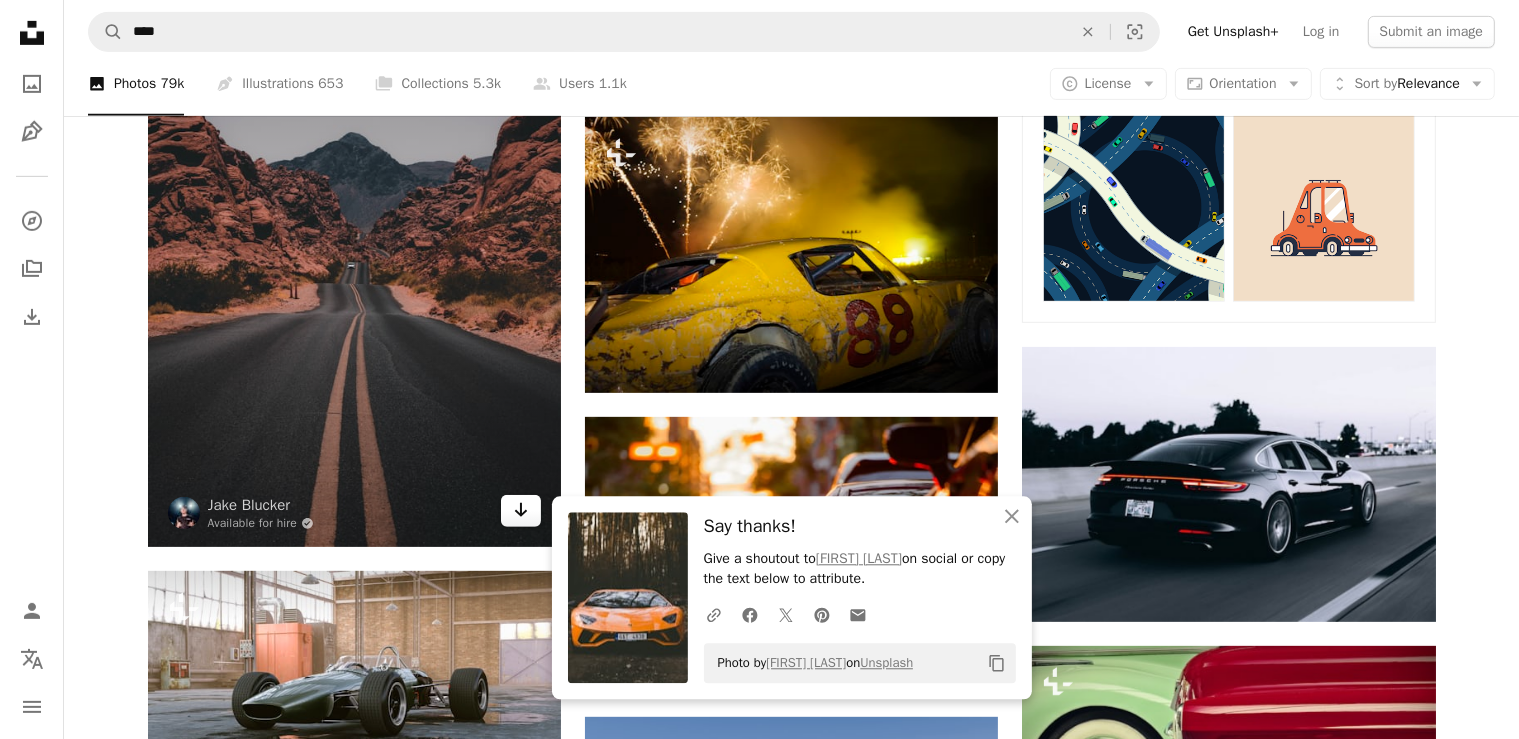 click on "Arrow pointing down" at bounding box center [521, 511] 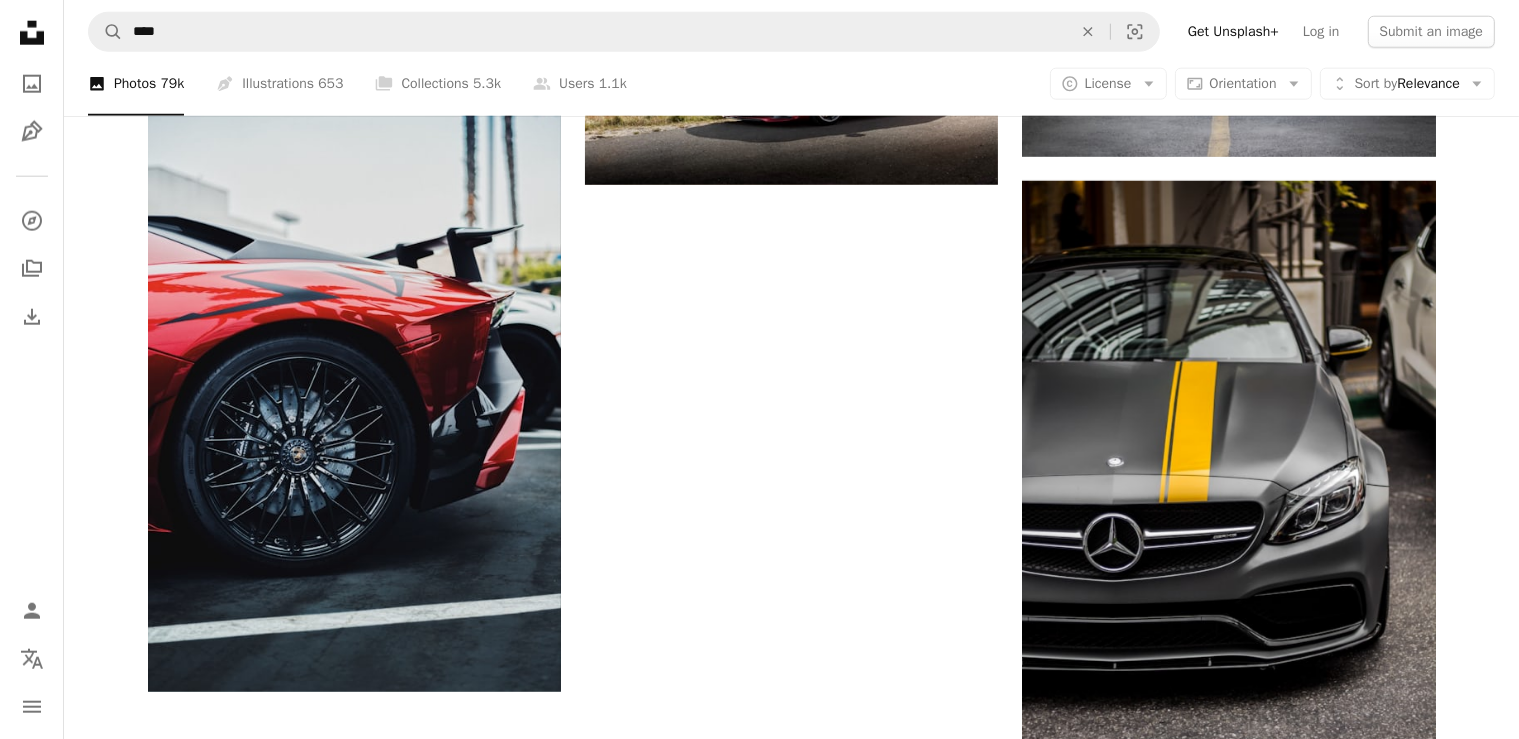 scroll, scrollTop: 2370, scrollLeft: 0, axis: vertical 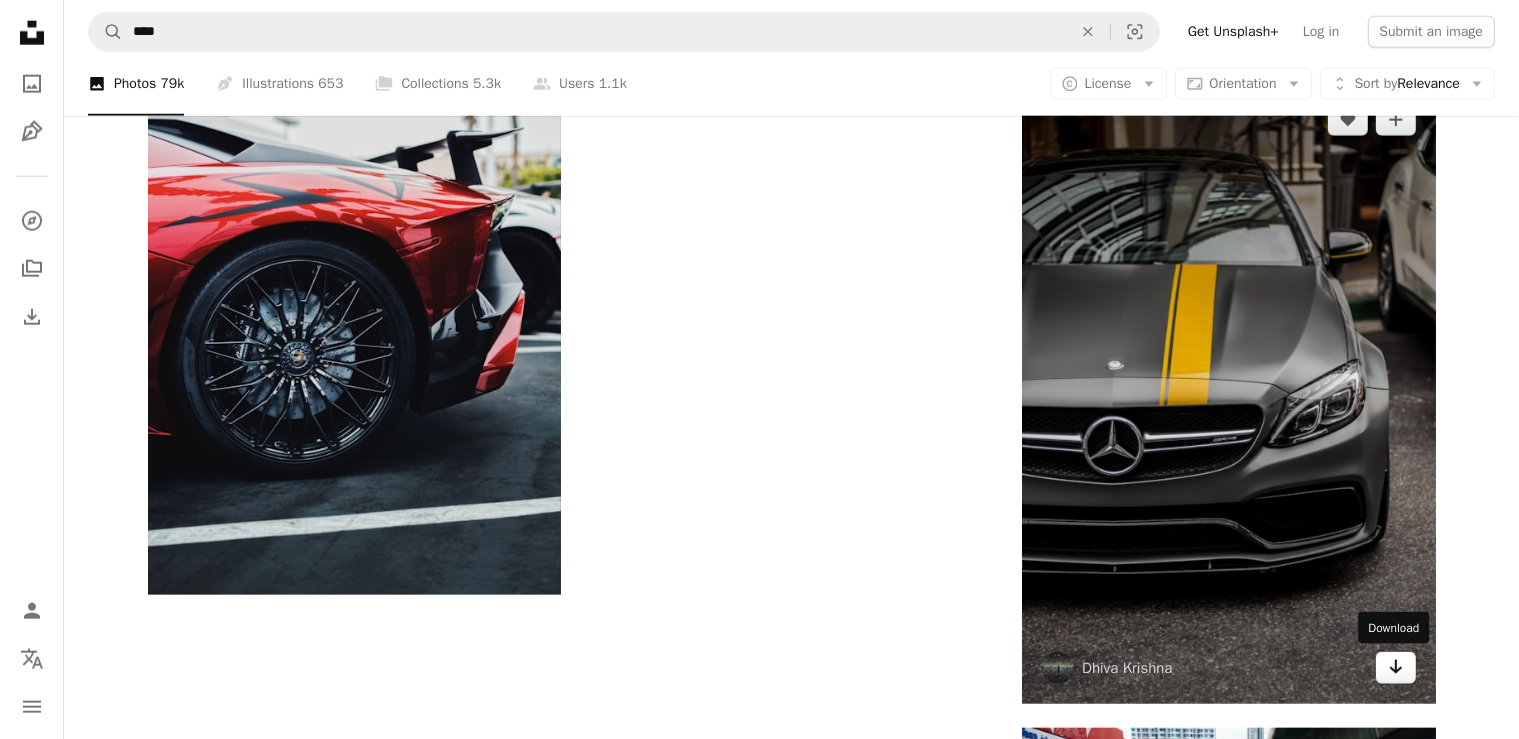 click on "Arrow pointing down" at bounding box center (1396, 668) 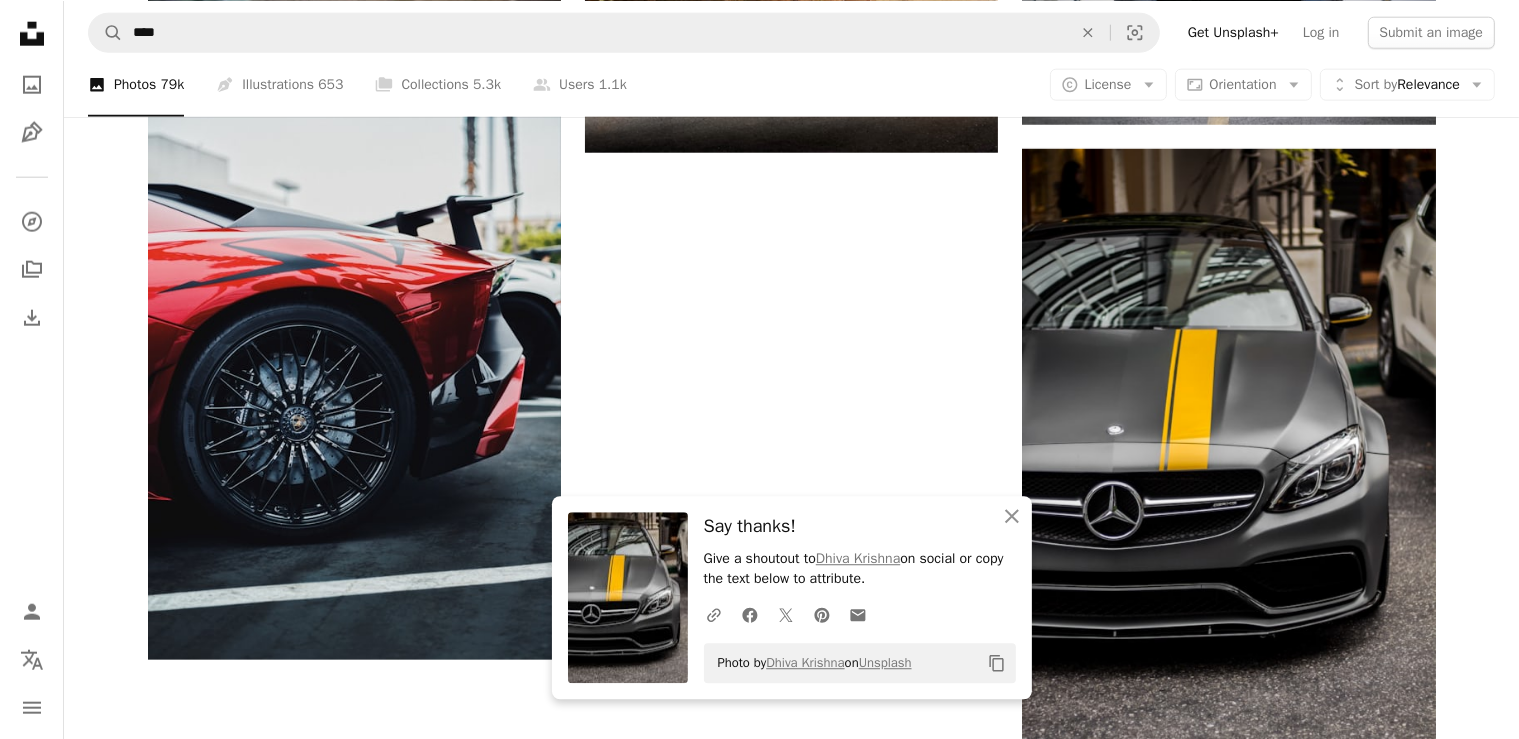 scroll, scrollTop: 2386, scrollLeft: 0, axis: vertical 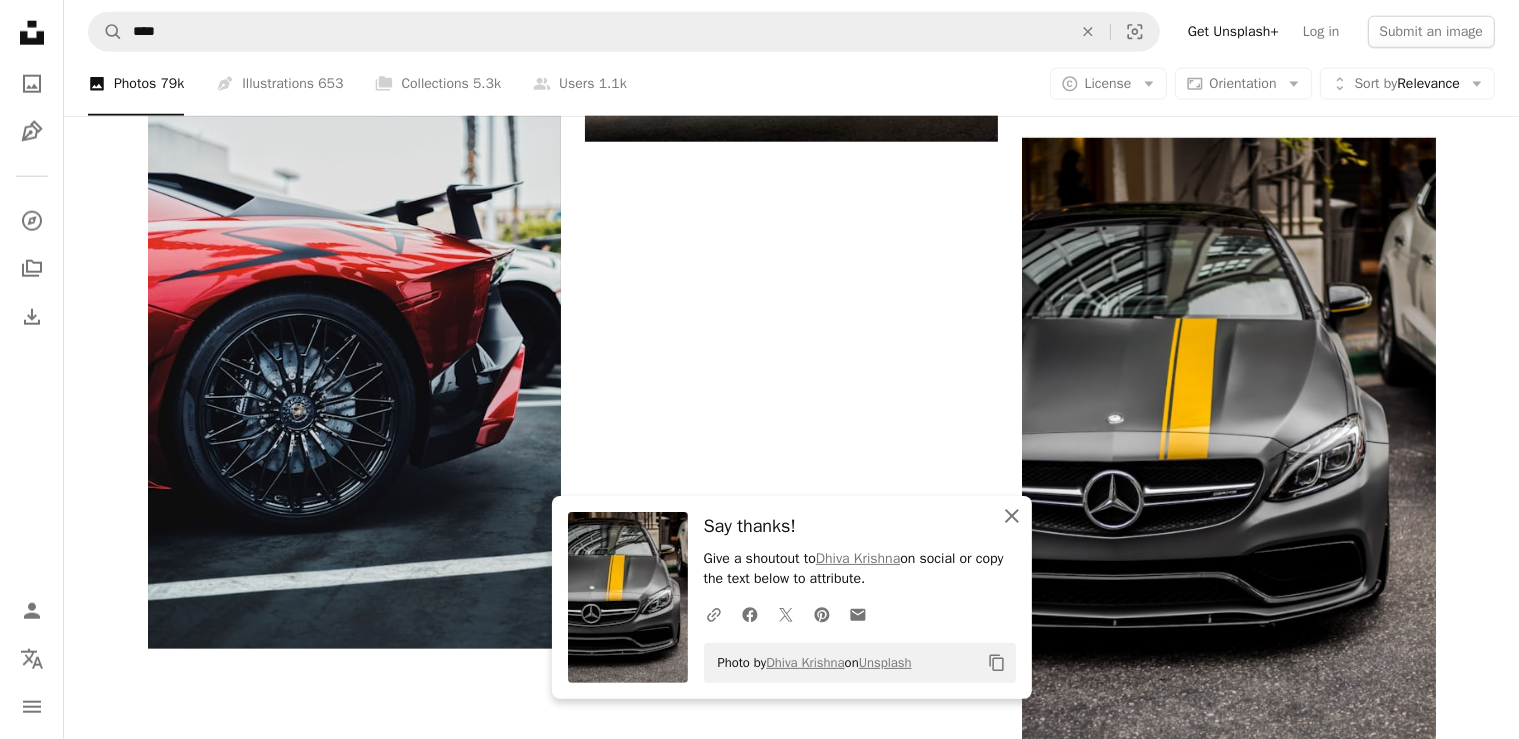 click on "An X shape" 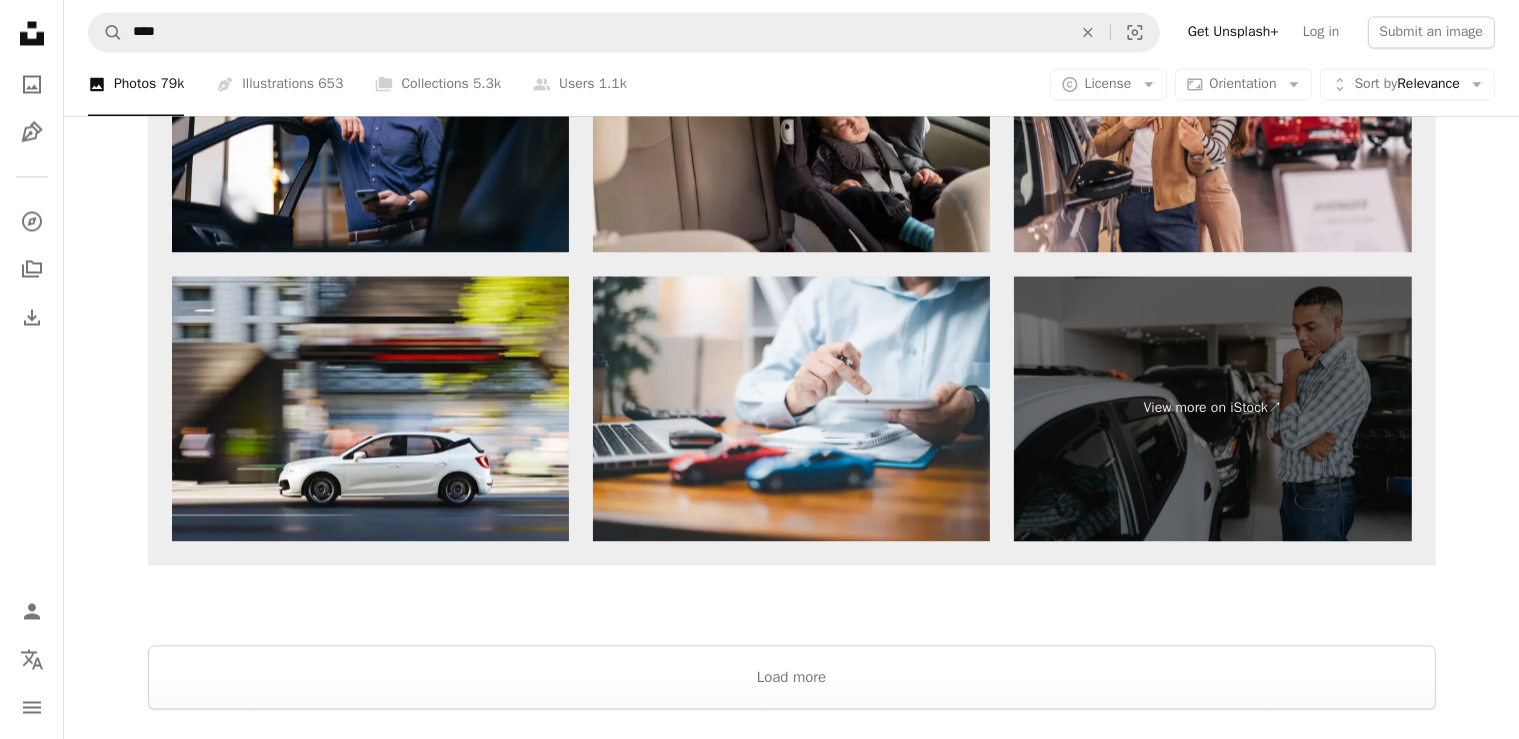 scroll, scrollTop: 3873, scrollLeft: 0, axis: vertical 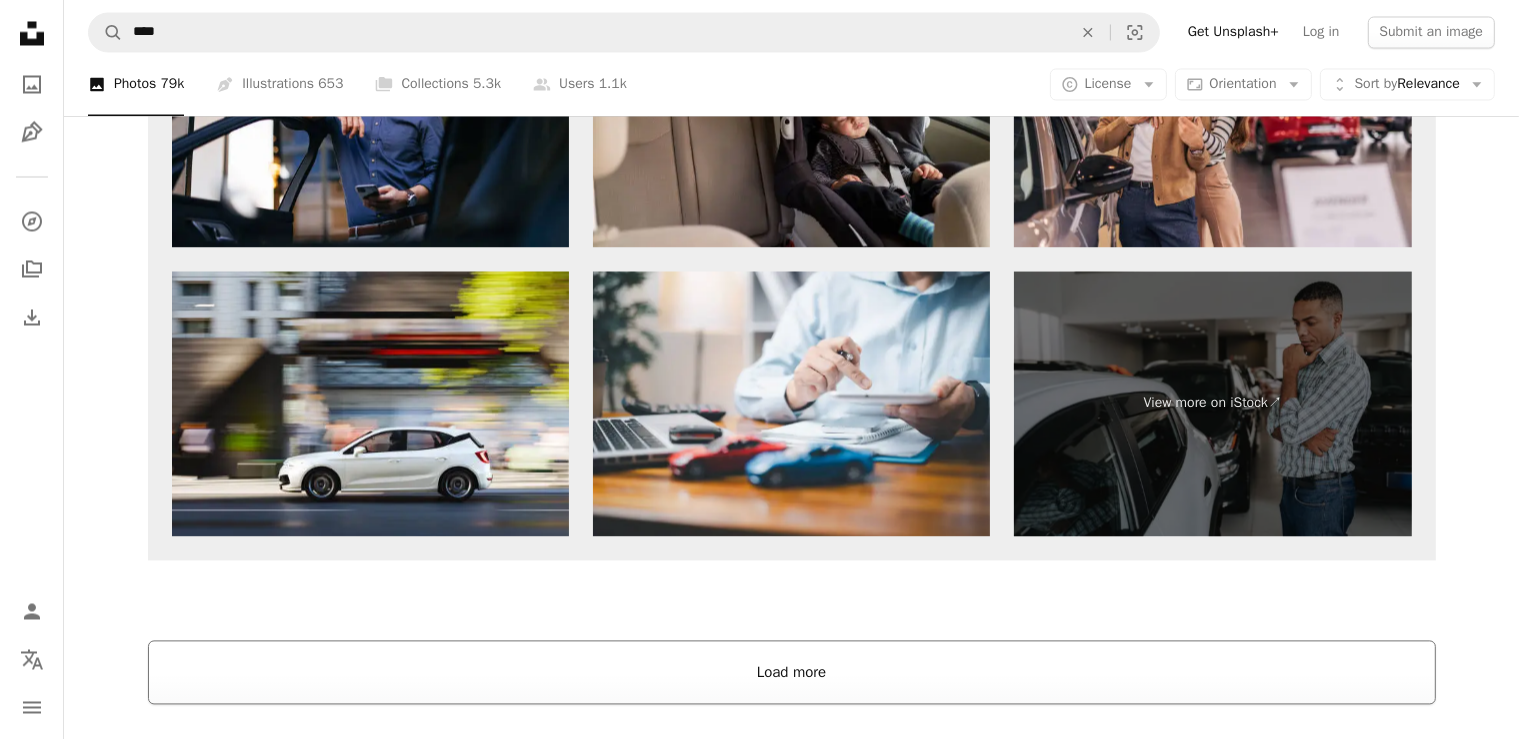 click on "Load more" at bounding box center [792, 672] 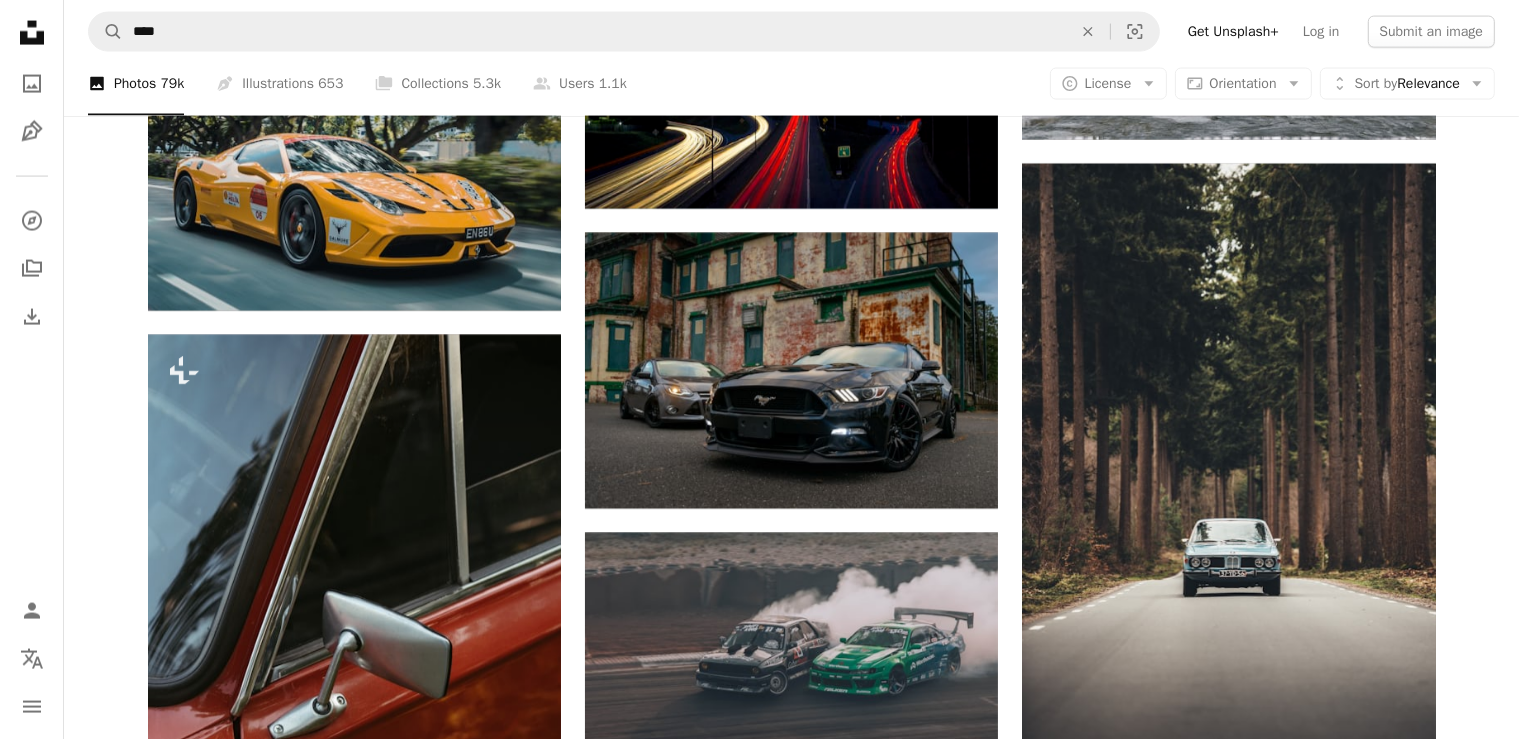 scroll, scrollTop: 10834, scrollLeft: 0, axis: vertical 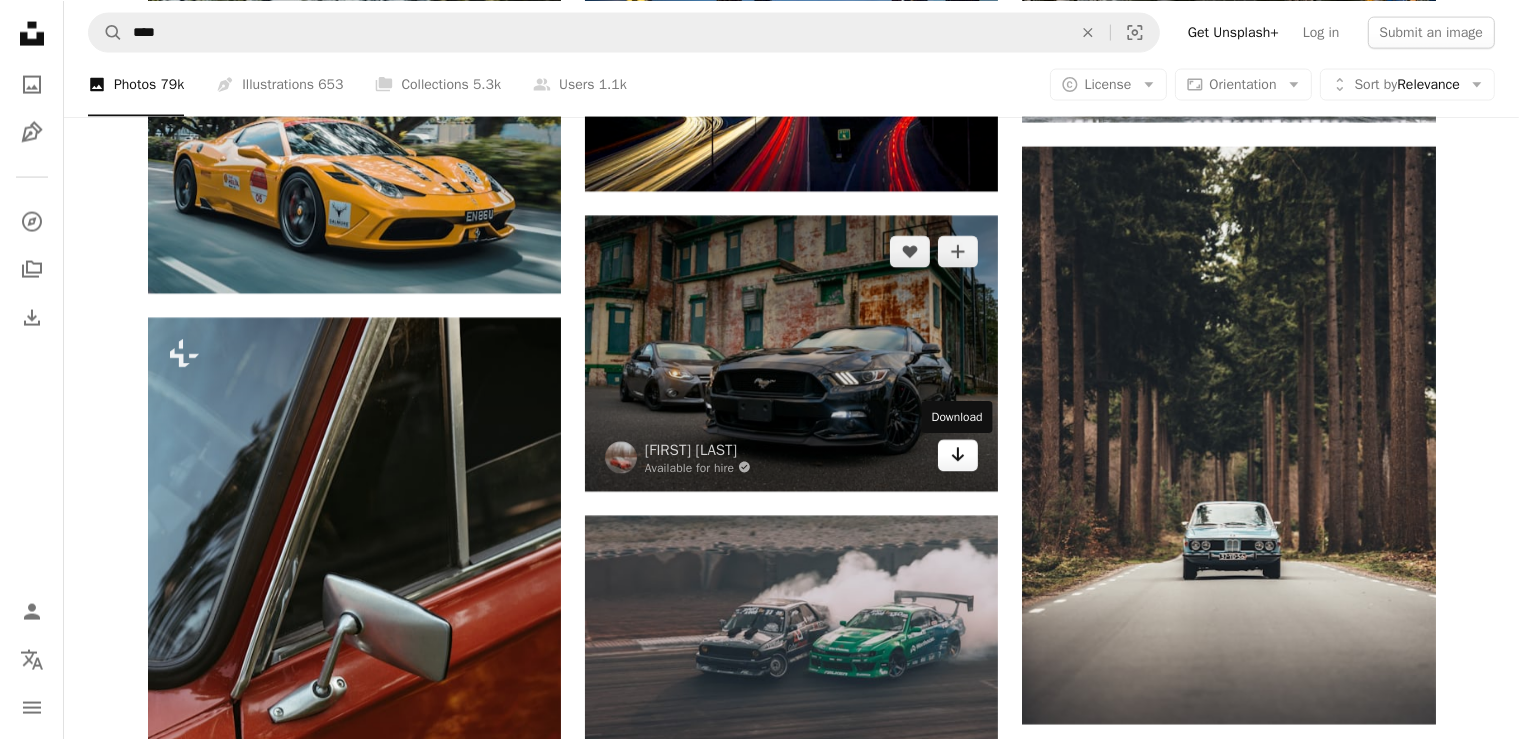 click 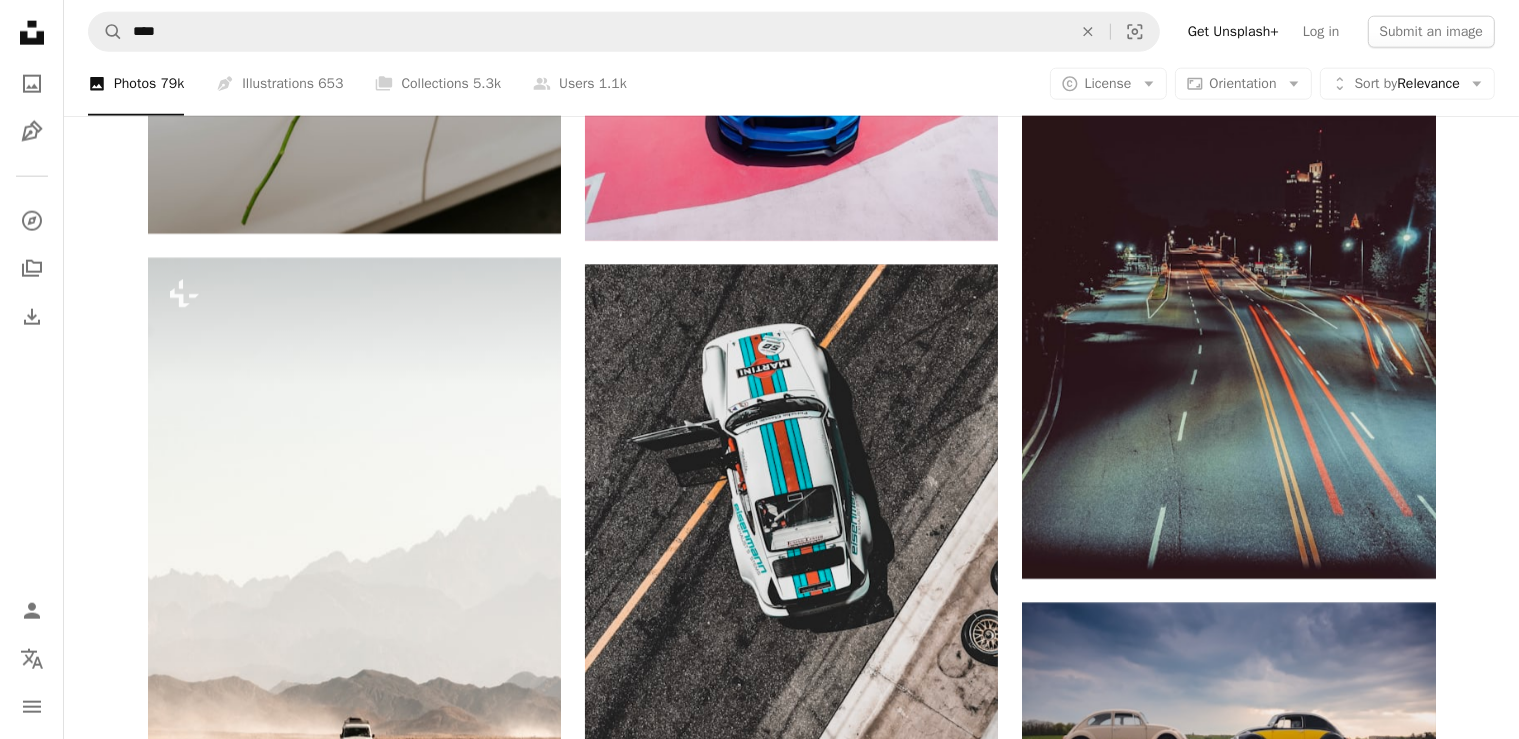 scroll, scrollTop: 17887, scrollLeft: 0, axis: vertical 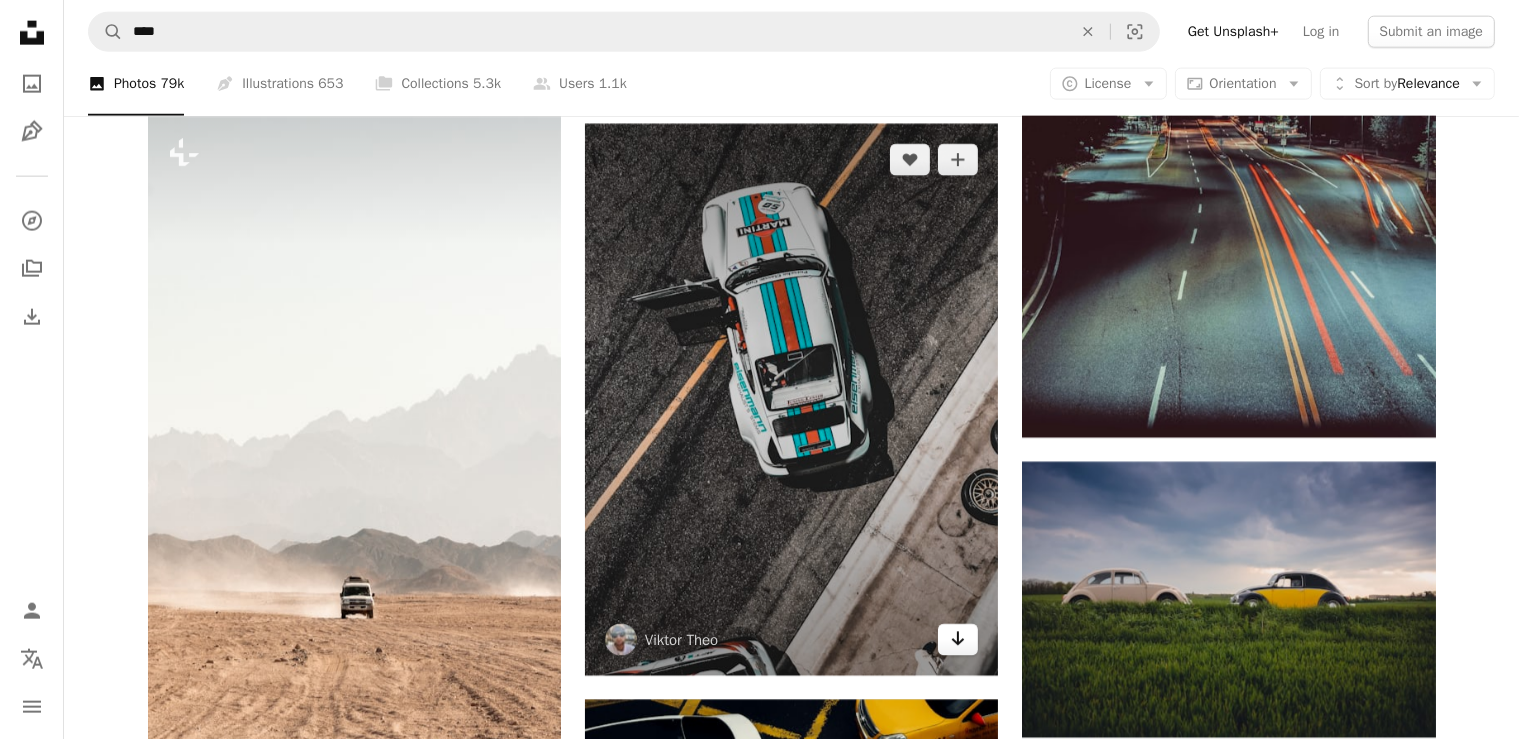 click on "Arrow pointing down" at bounding box center [958, 640] 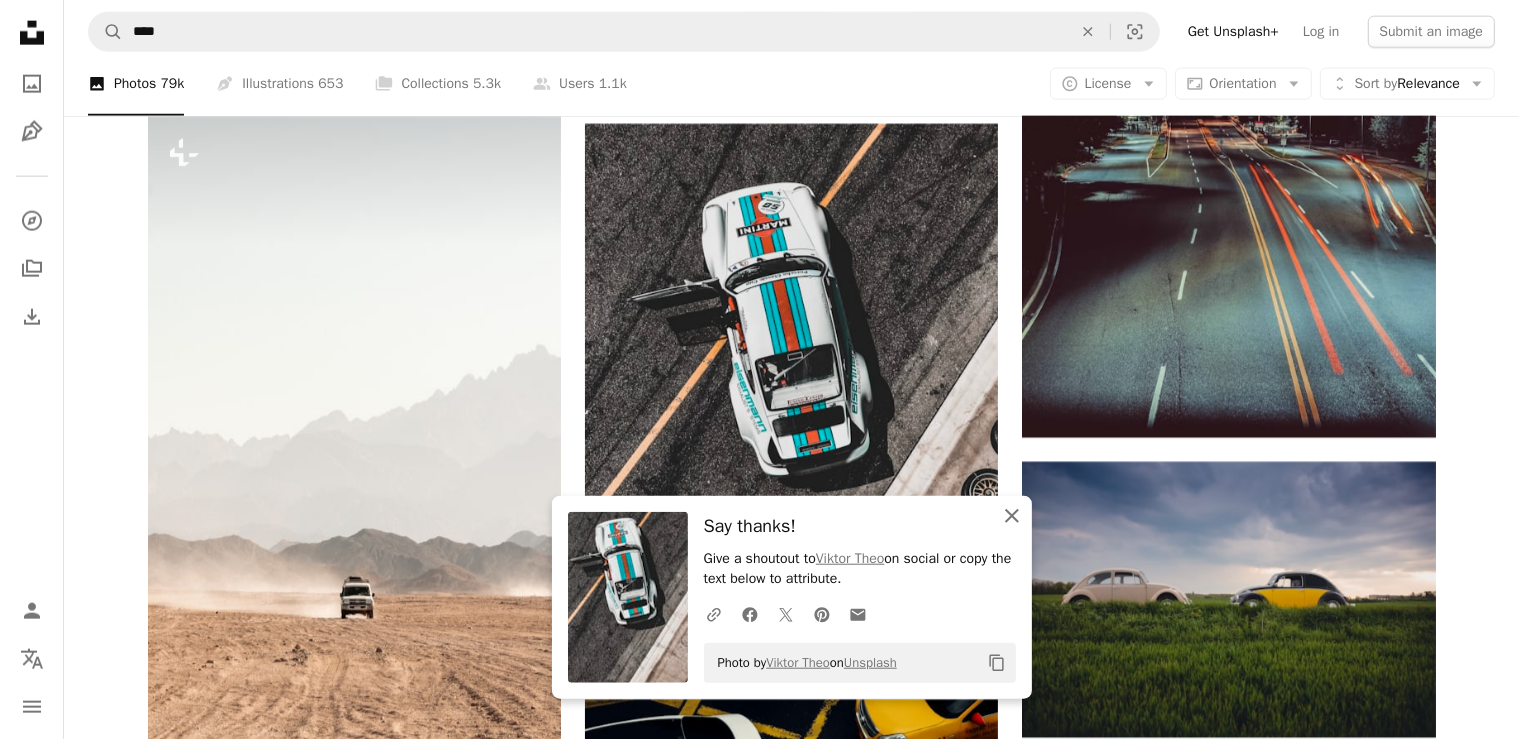 click 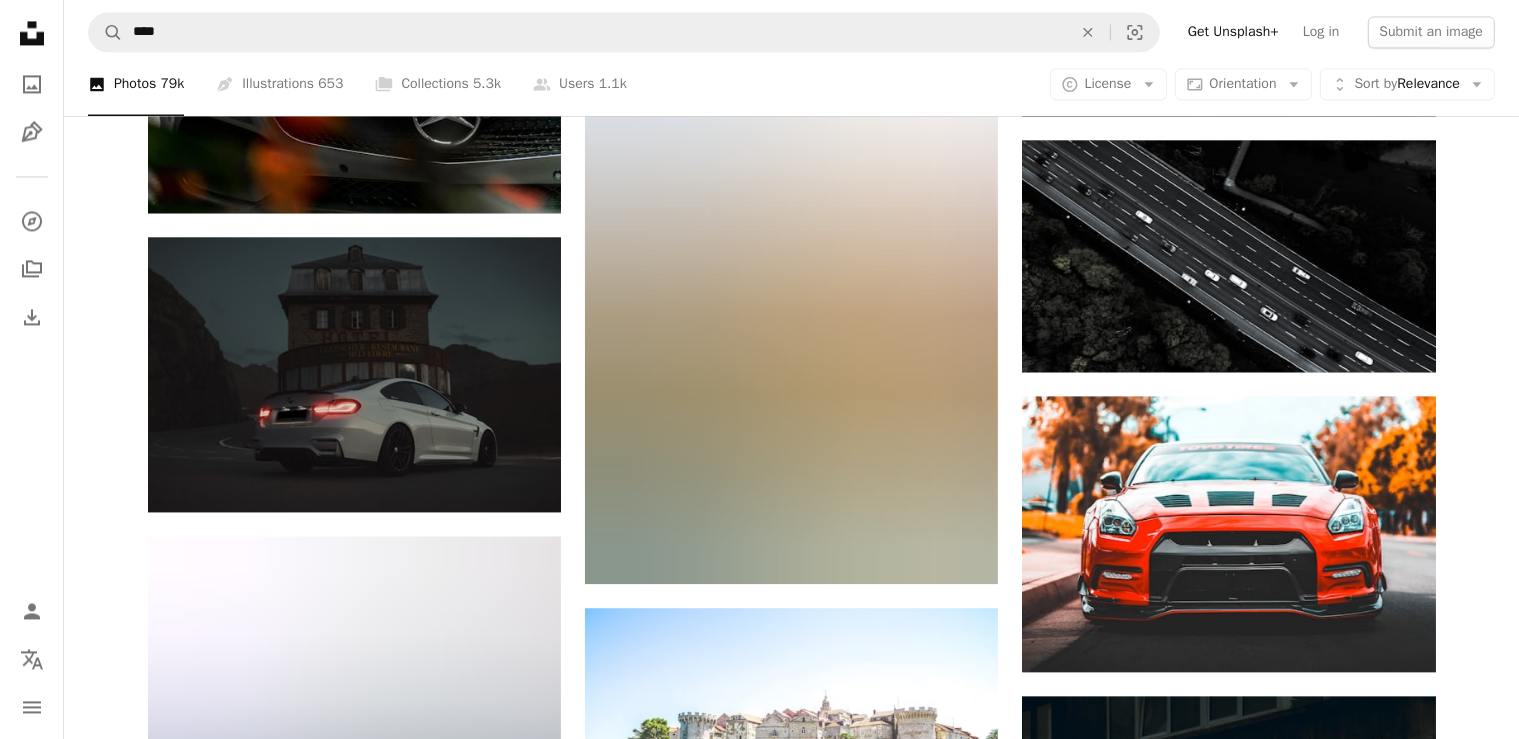 scroll, scrollTop: 19575, scrollLeft: 0, axis: vertical 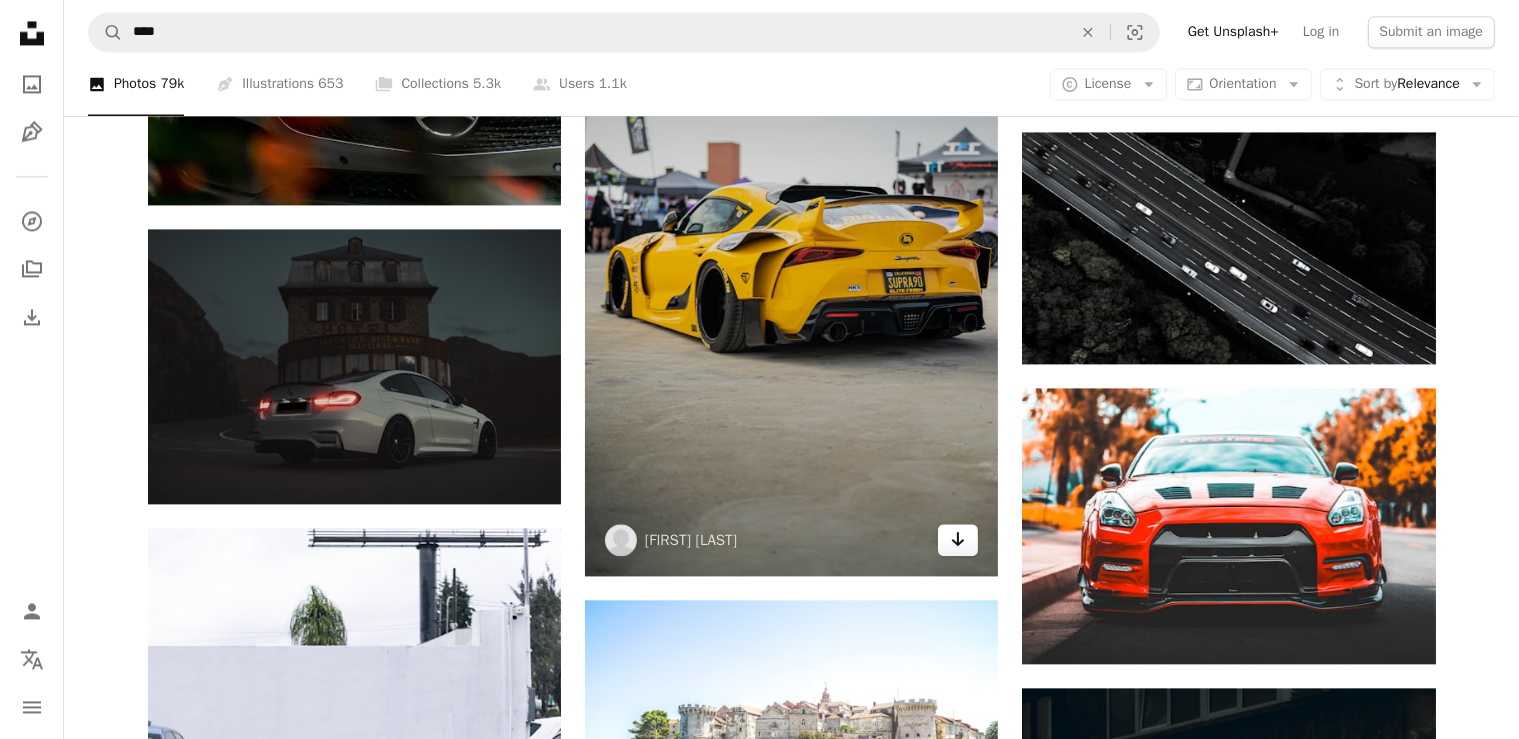 click 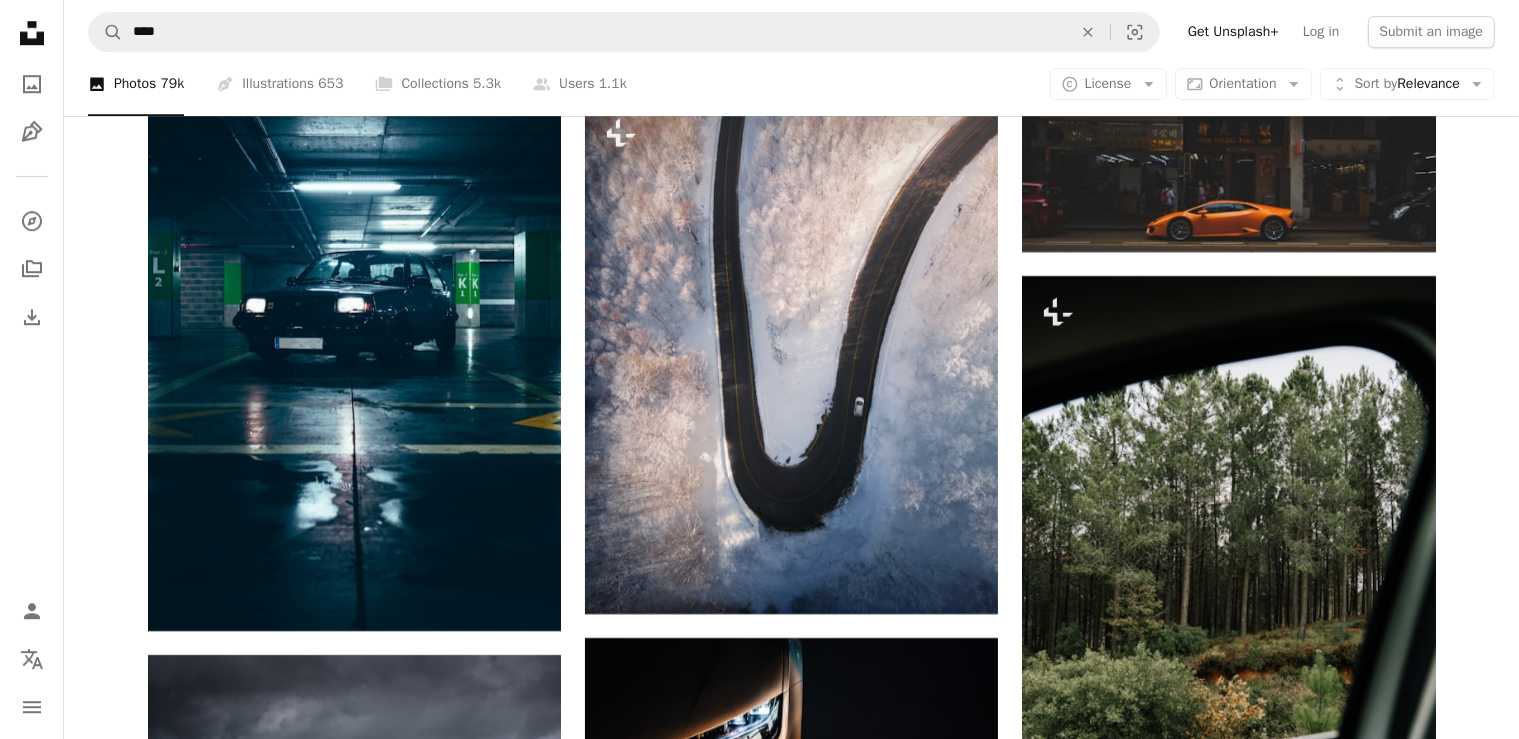 scroll, scrollTop: 21364, scrollLeft: 0, axis: vertical 